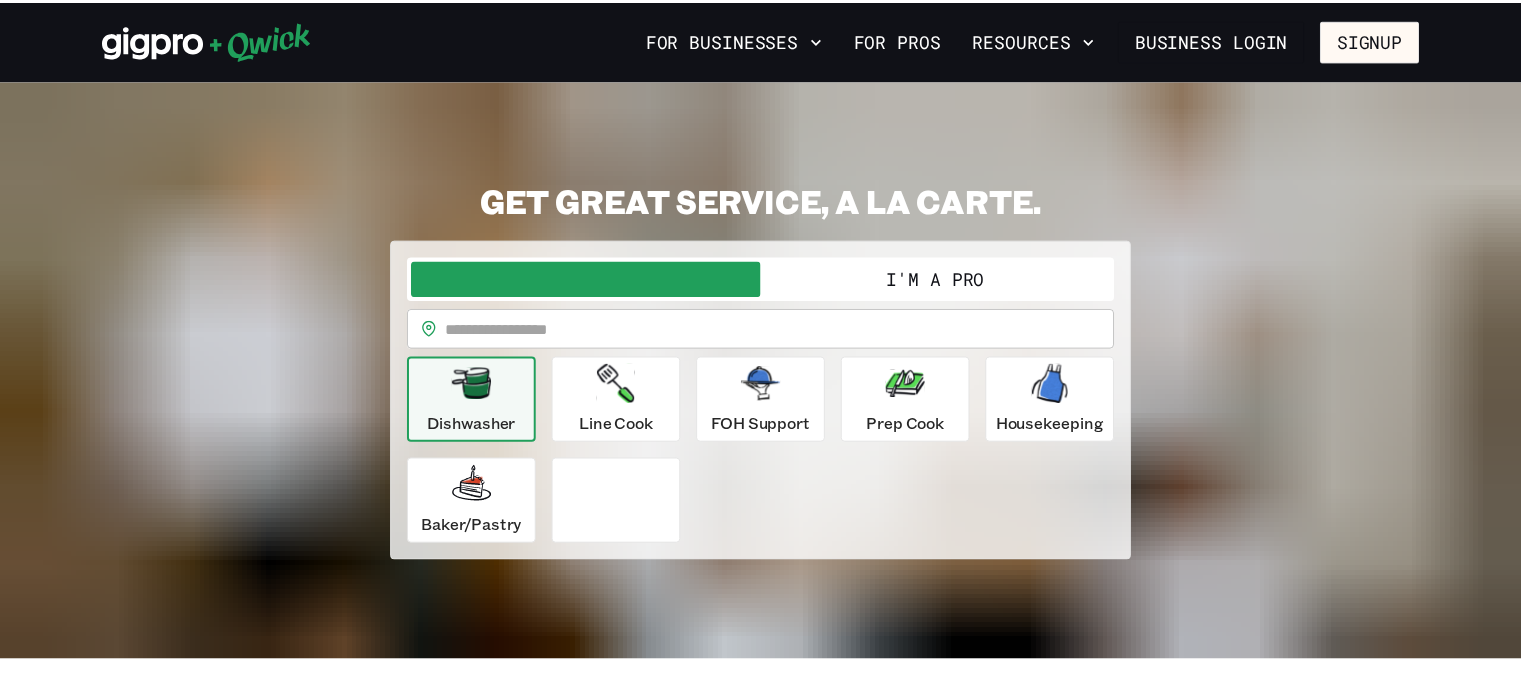 scroll, scrollTop: 0, scrollLeft: 0, axis: both 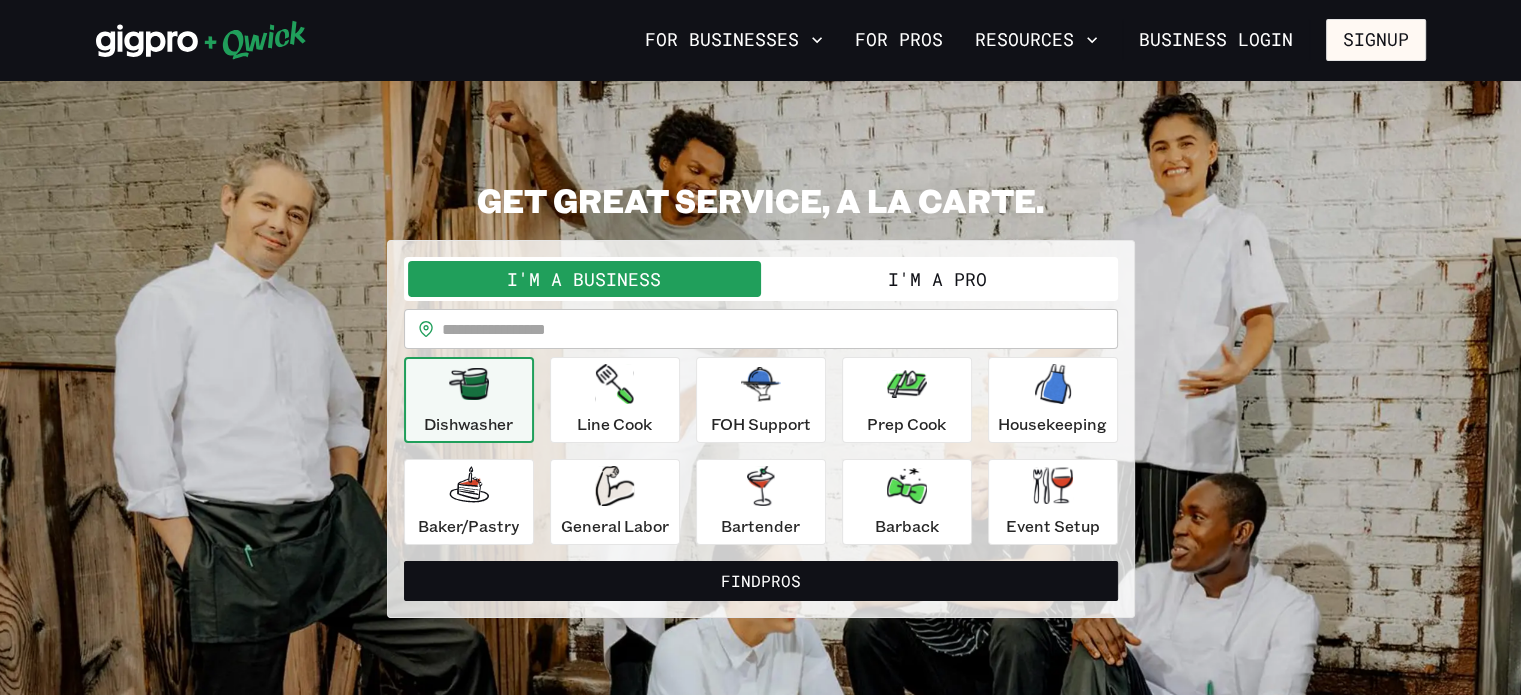 click on "I'm a Pro" at bounding box center (937, 279) 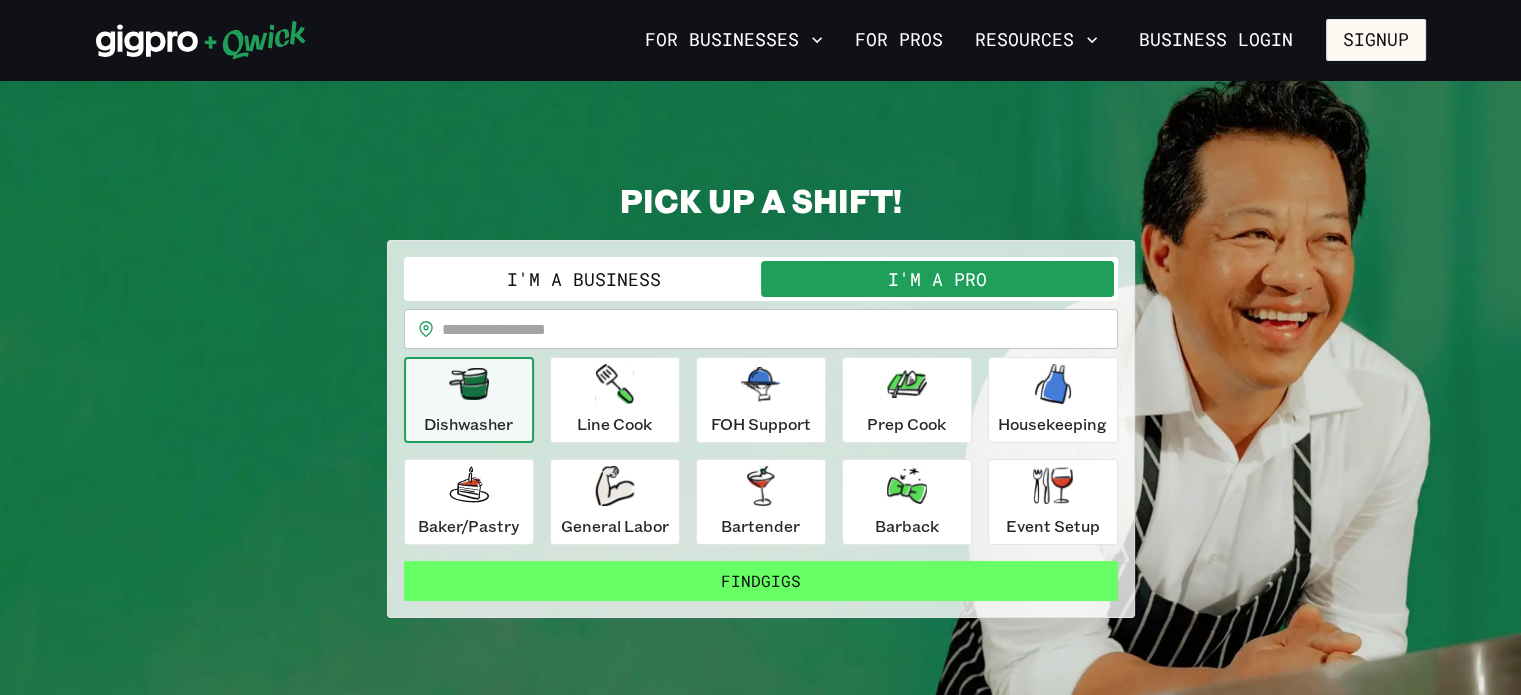click on "Find  Gigs" at bounding box center [761, 581] 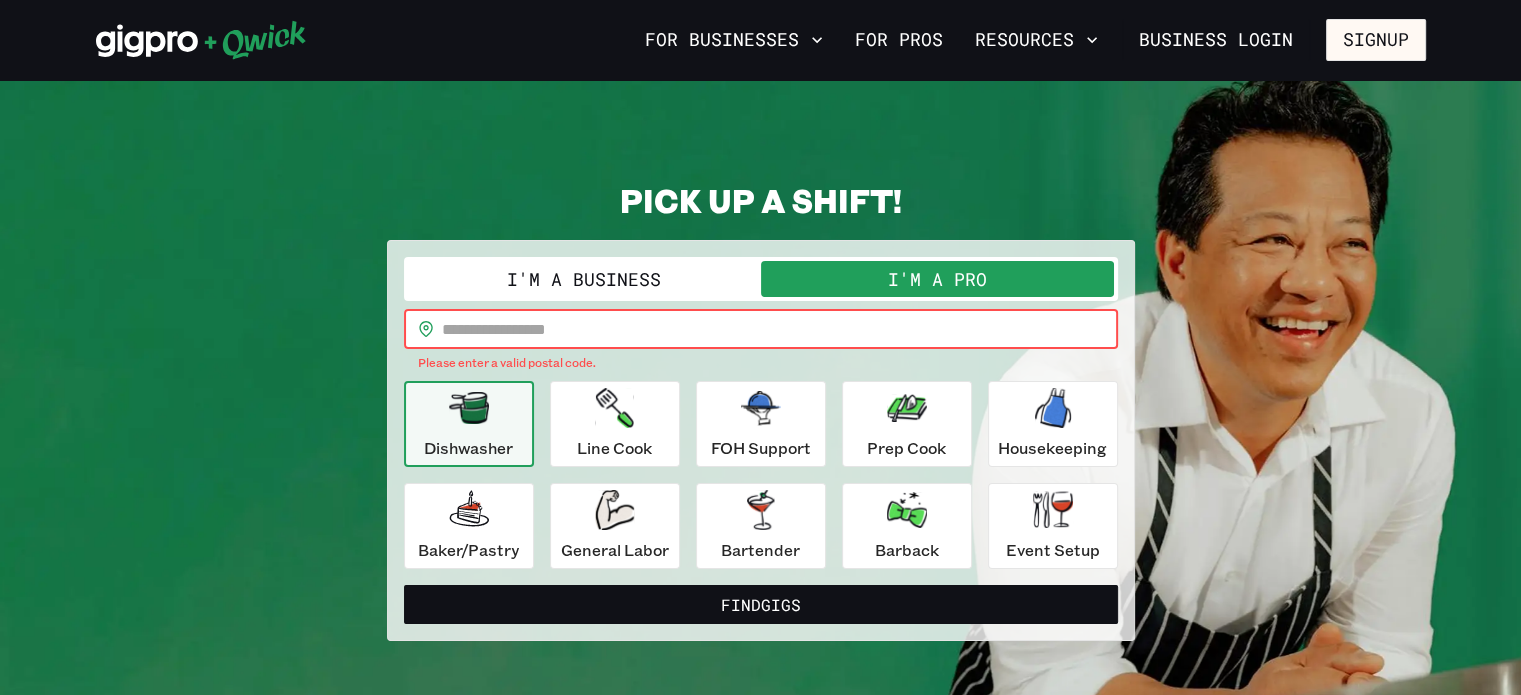 click at bounding box center (780, 329) 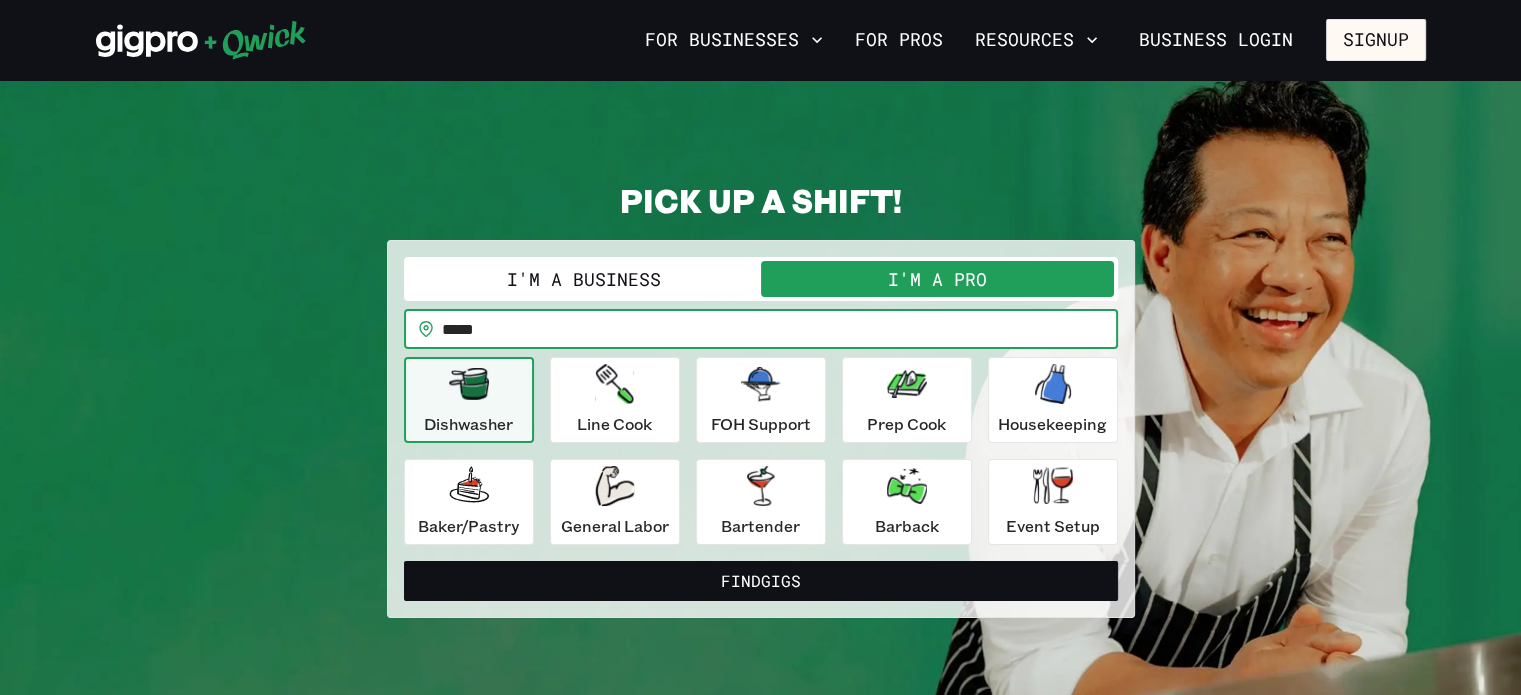 type on "*****" 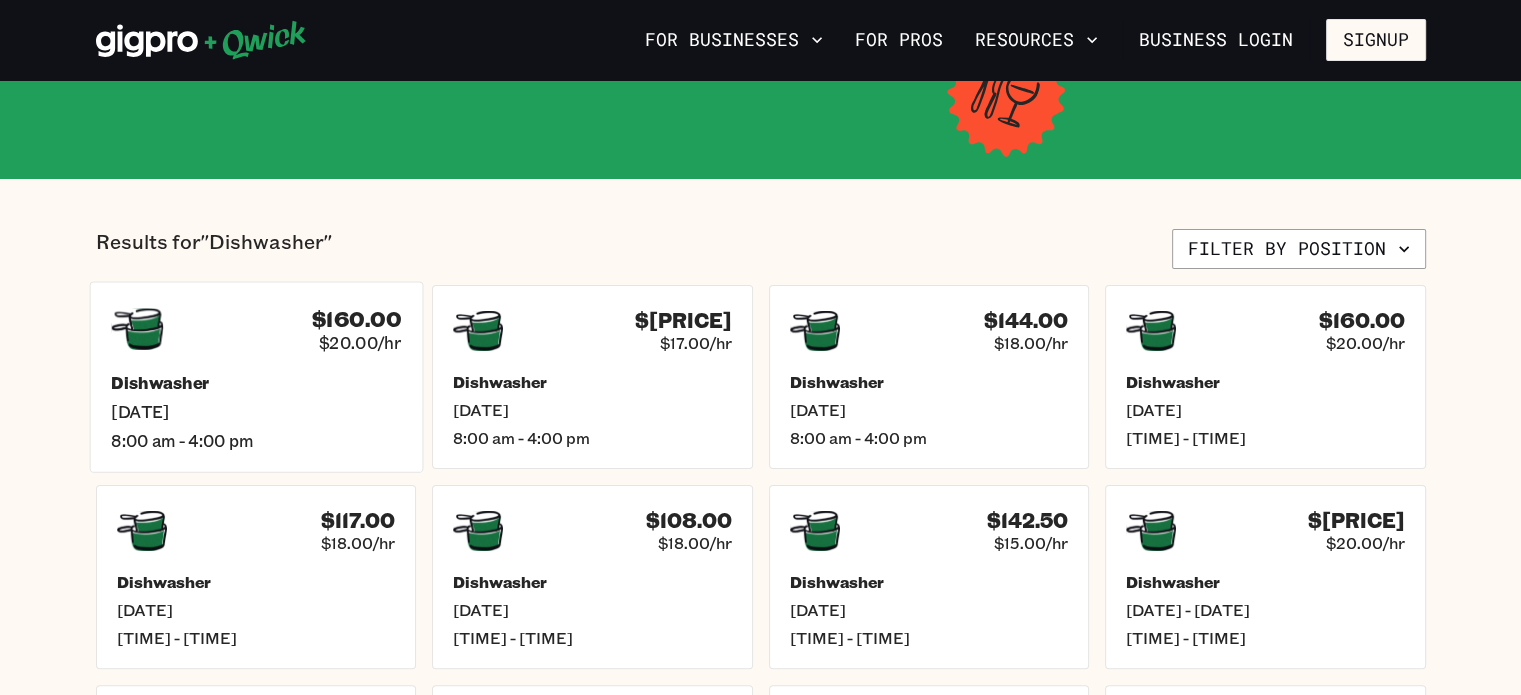 scroll, scrollTop: 352, scrollLeft: 0, axis: vertical 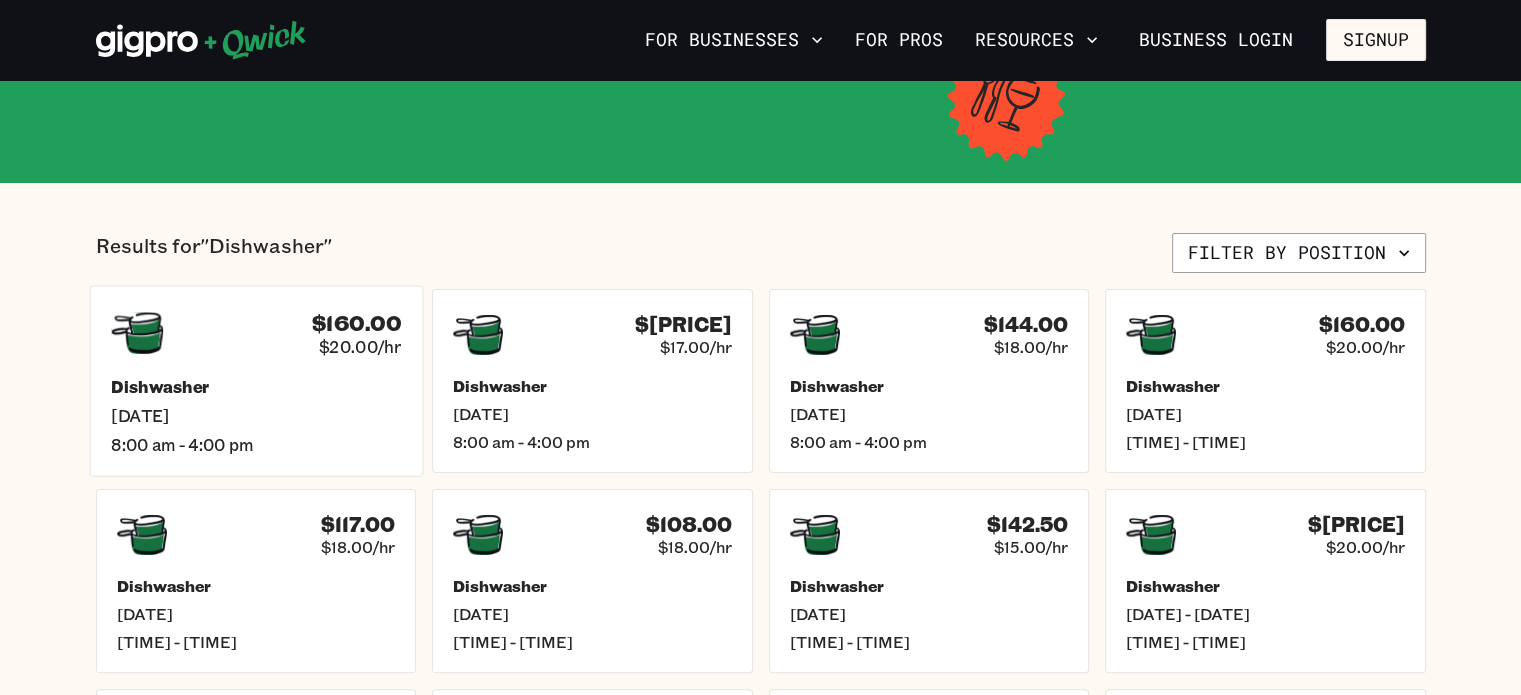 click on "Dishwasher" at bounding box center [256, 386] 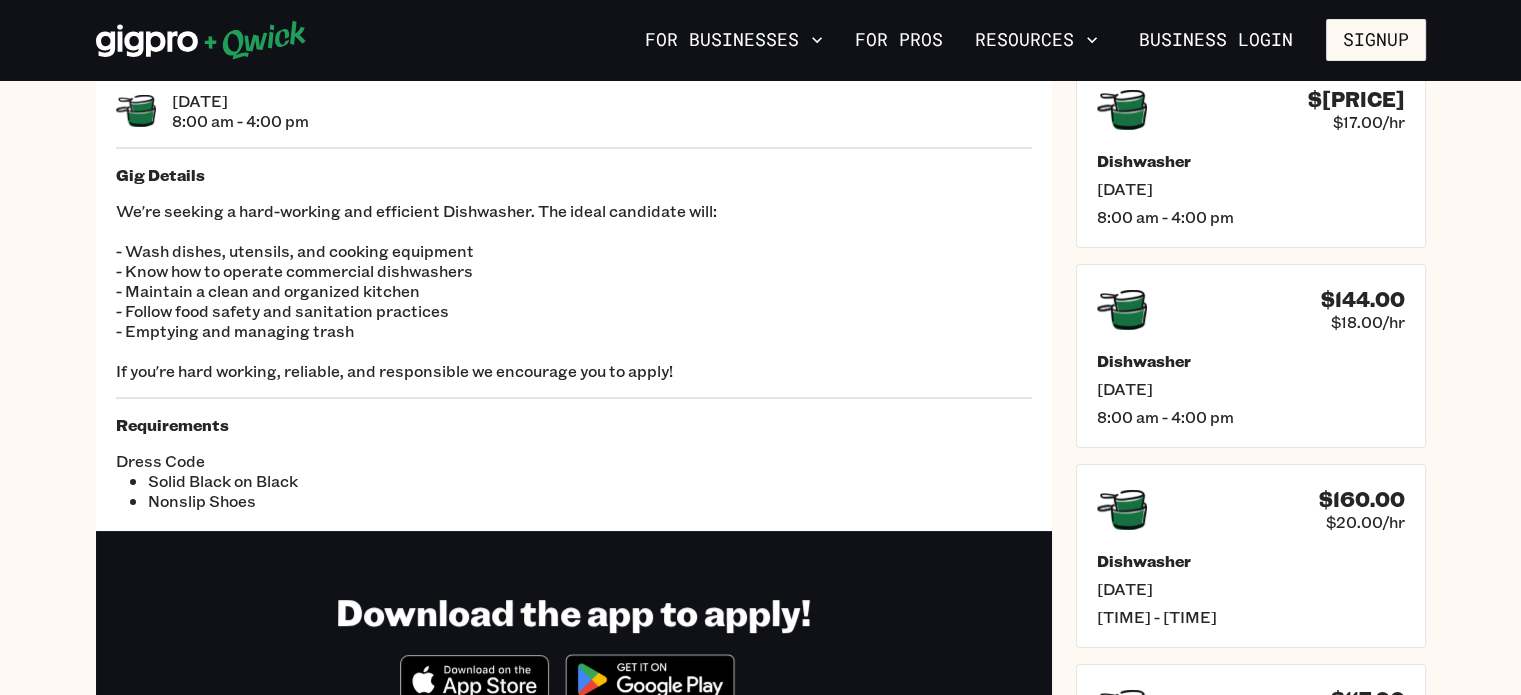 scroll, scrollTop: 0, scrollLeft: 0, axis: both 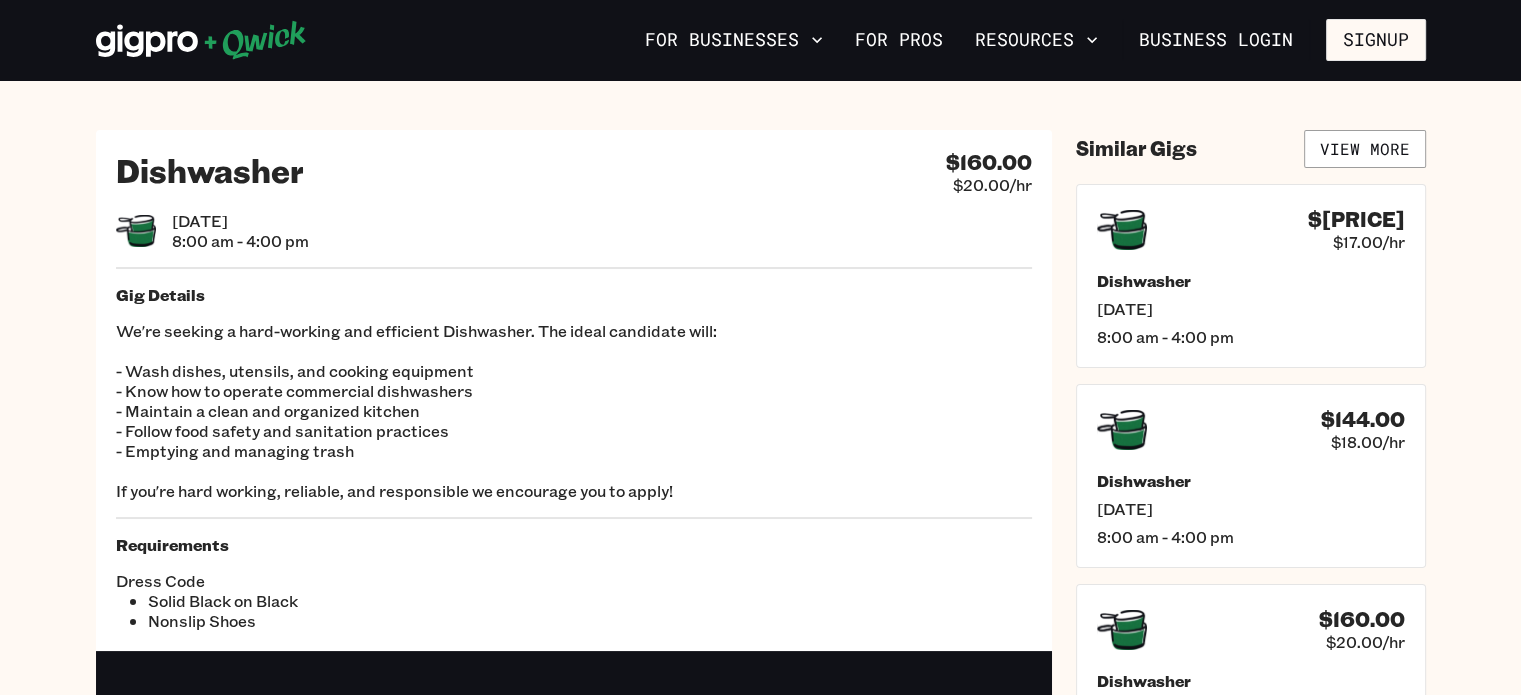 click on "Dishwasher $[PRICE] $[PRICE]/hr [DATE] [TIME] - [TIME] Gig Details We're seeking a hard-working and efficient Dishwasher. The ideal candidate will:
- Wash dishes, utensils, and cooking equipment
- Know how to operate commercial dishwashers
- Maintain a clean and organized kitchen
- Follow food safety and sanitation practices
- Emptying and managing trash
If you're hard working, reliable, and responsible we encourage you to apply! Requirements Dress Code Solid Black on Black Nonslip Shoes" at bounding box center [574, 390] 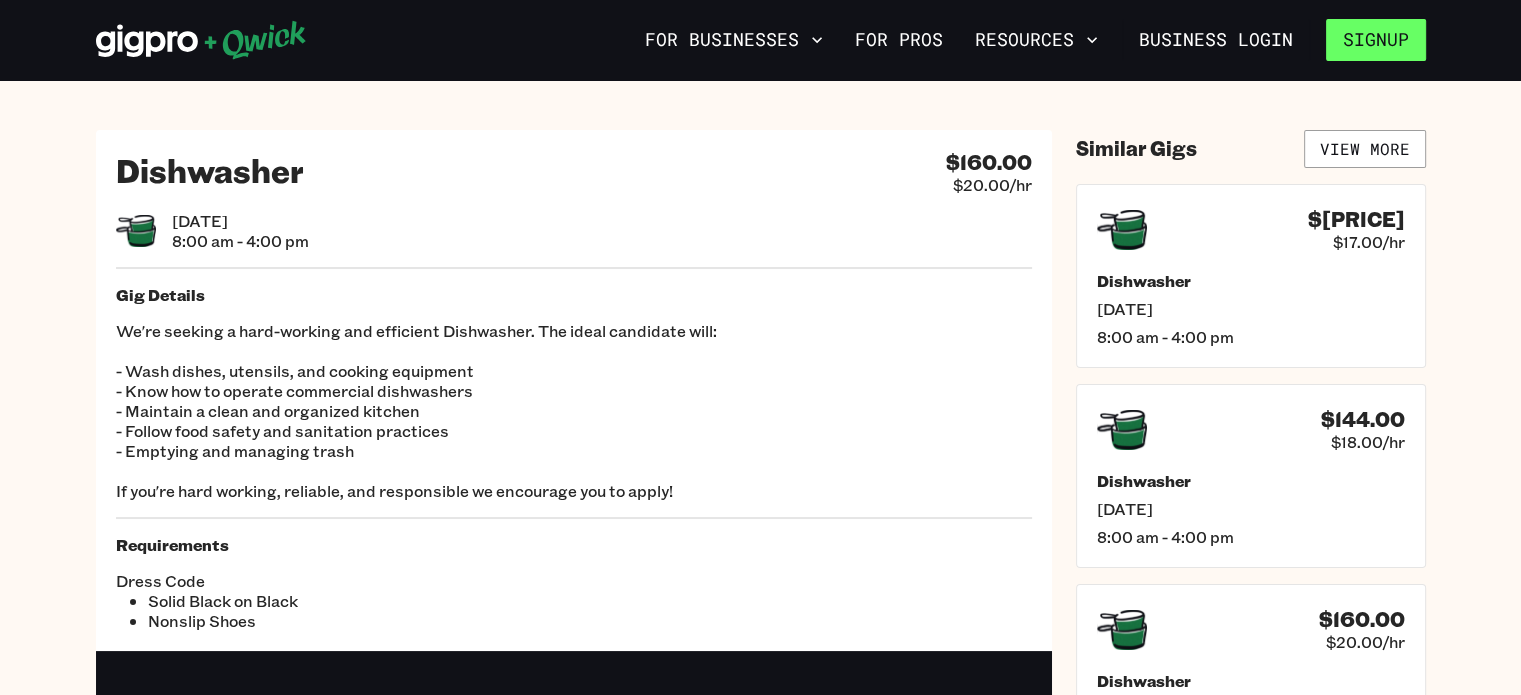 click on "Signup" at bounding box center [1376, 40] 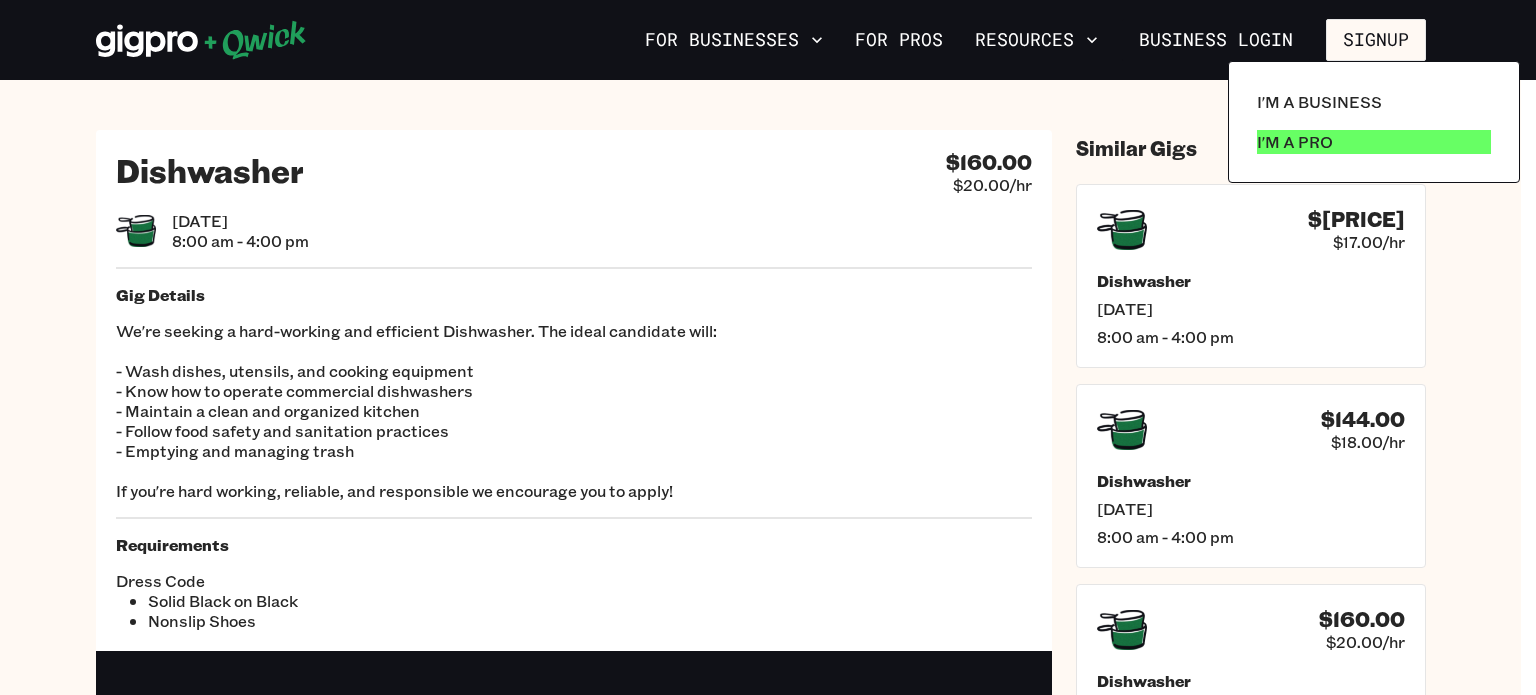click on "I'm a Pro" at bounding box center [1295, 142] 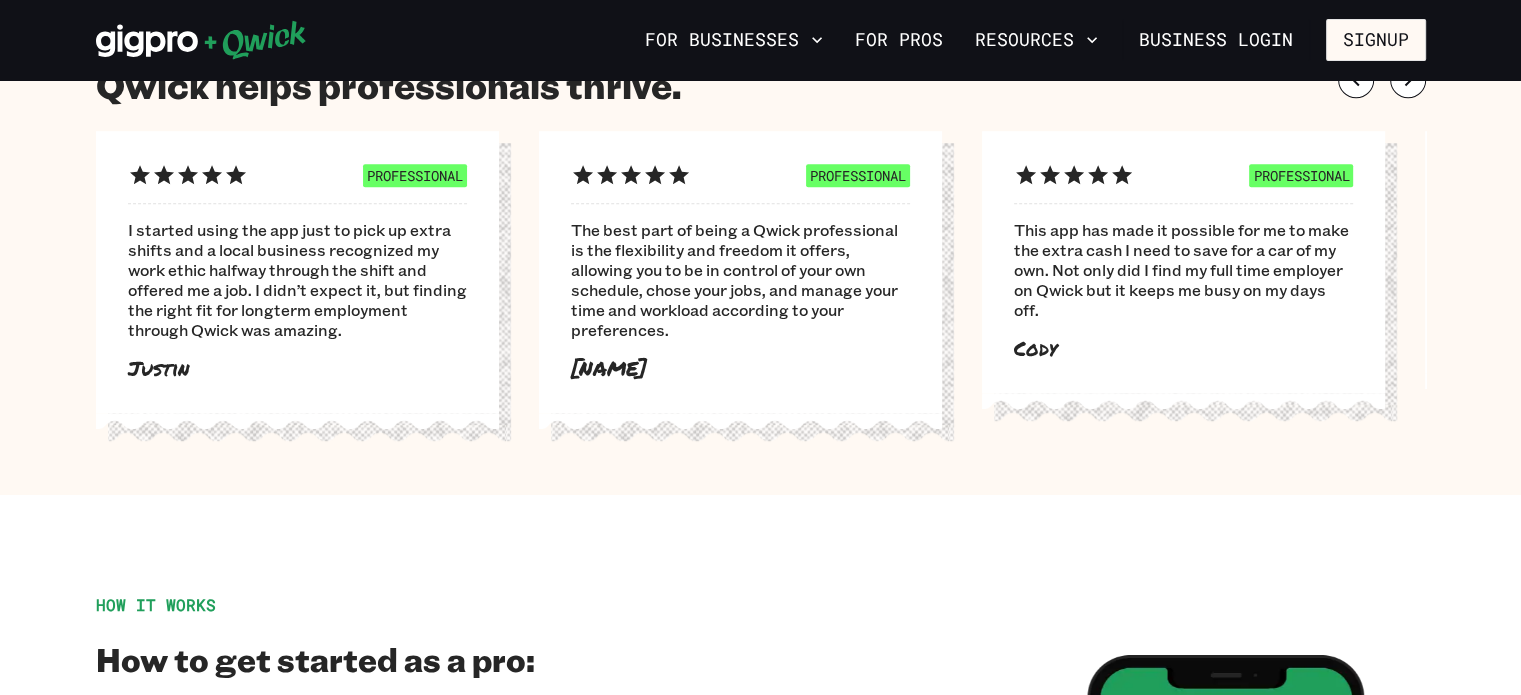 scroll, scrollTop: 1258, scrollLeft: 0, axis: vertical 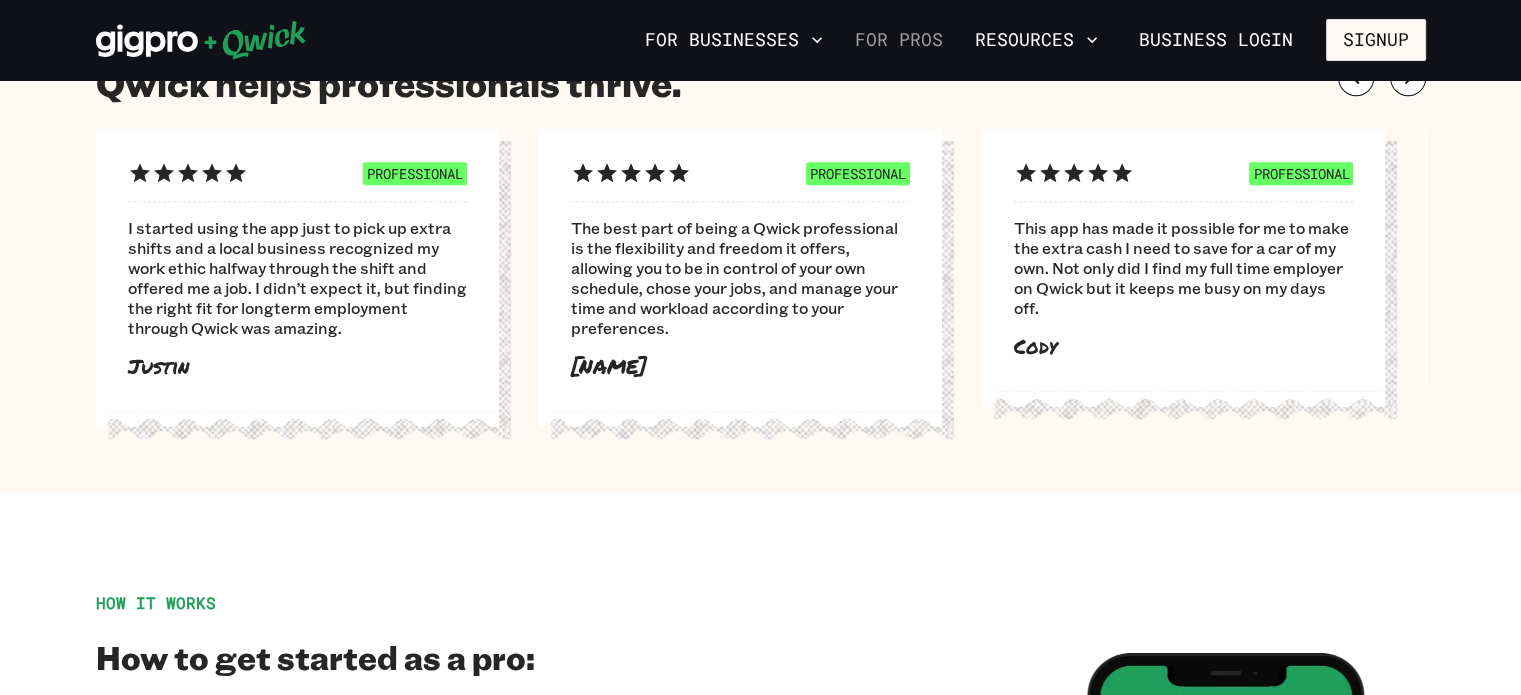 click on "For Pros" at bounding box center (899, 40) 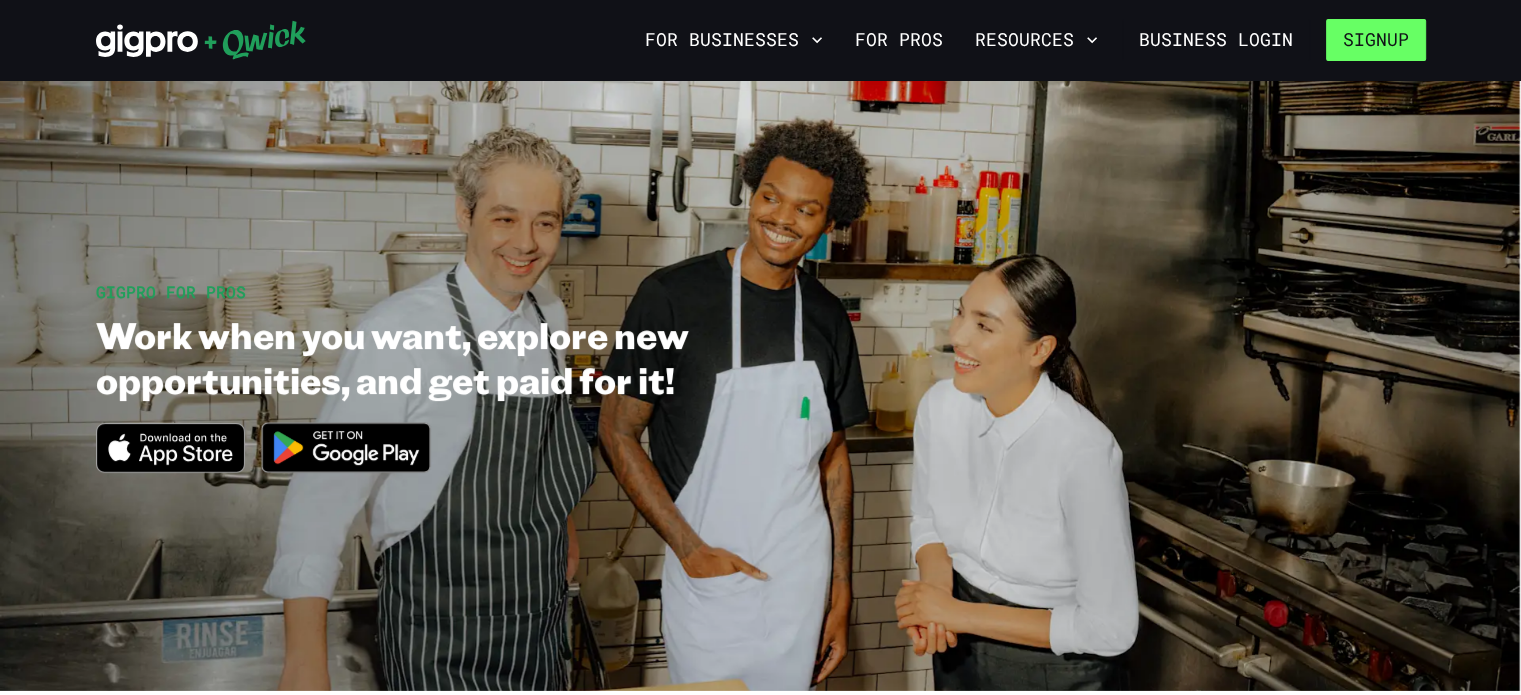 click on "Signup" at bounding box center (1376, 40) 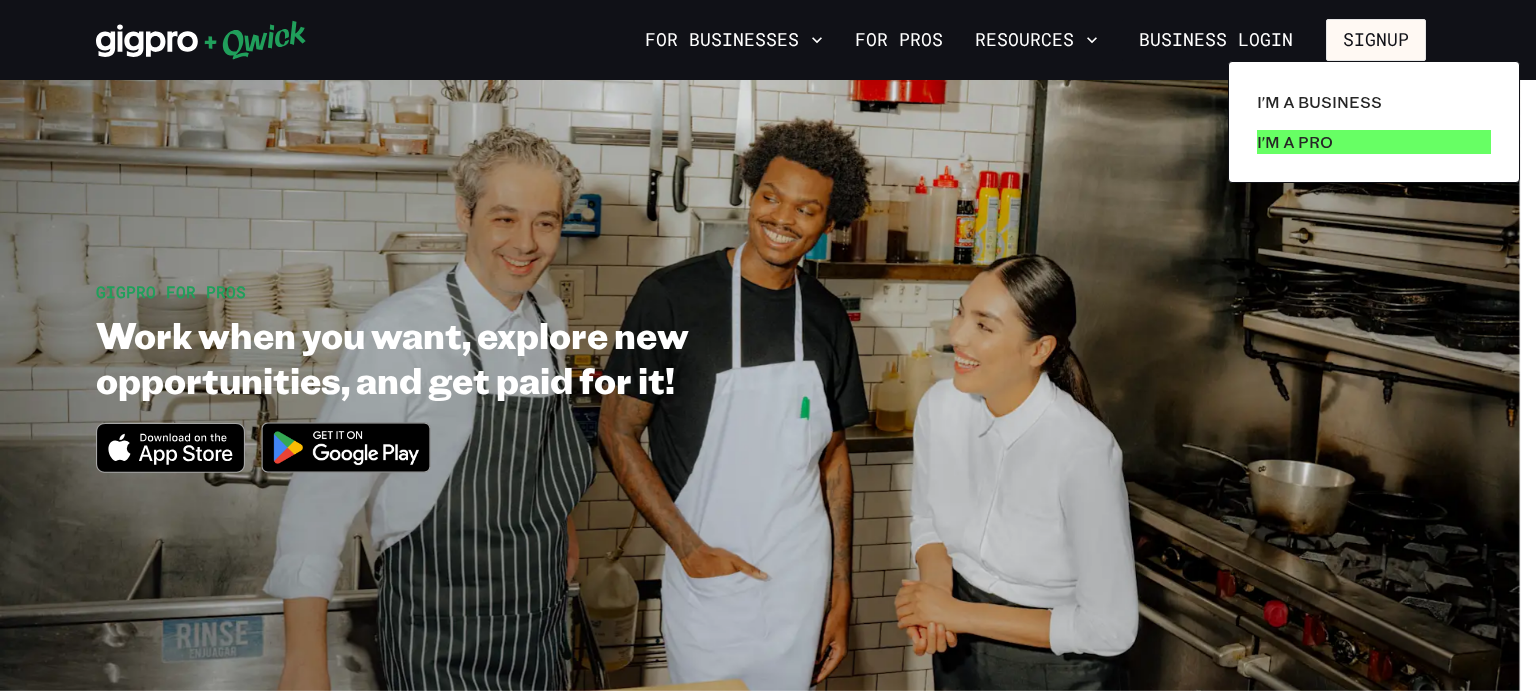 click on "I'm a Pro" at bounding box center (1374, 142) 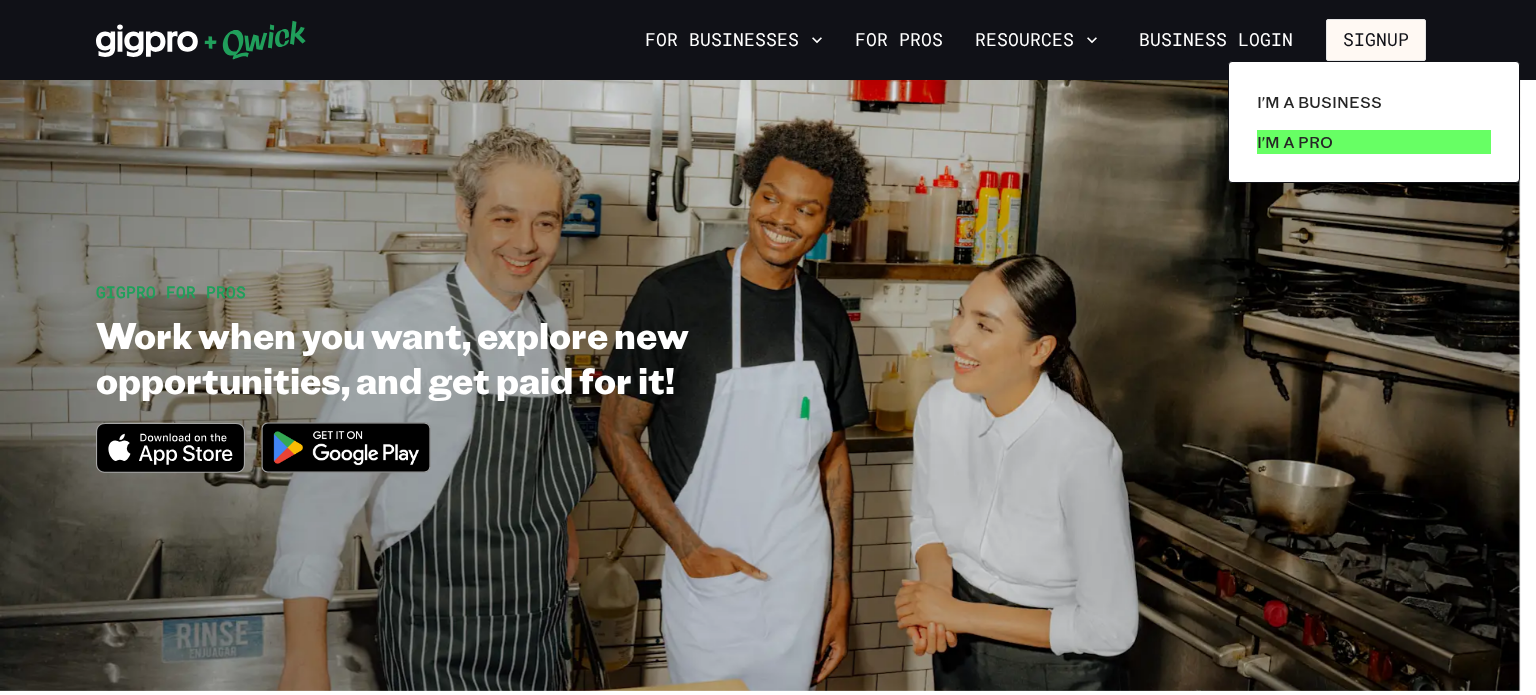 click on "I'm a Pro" at bounding box center (1374, 142) 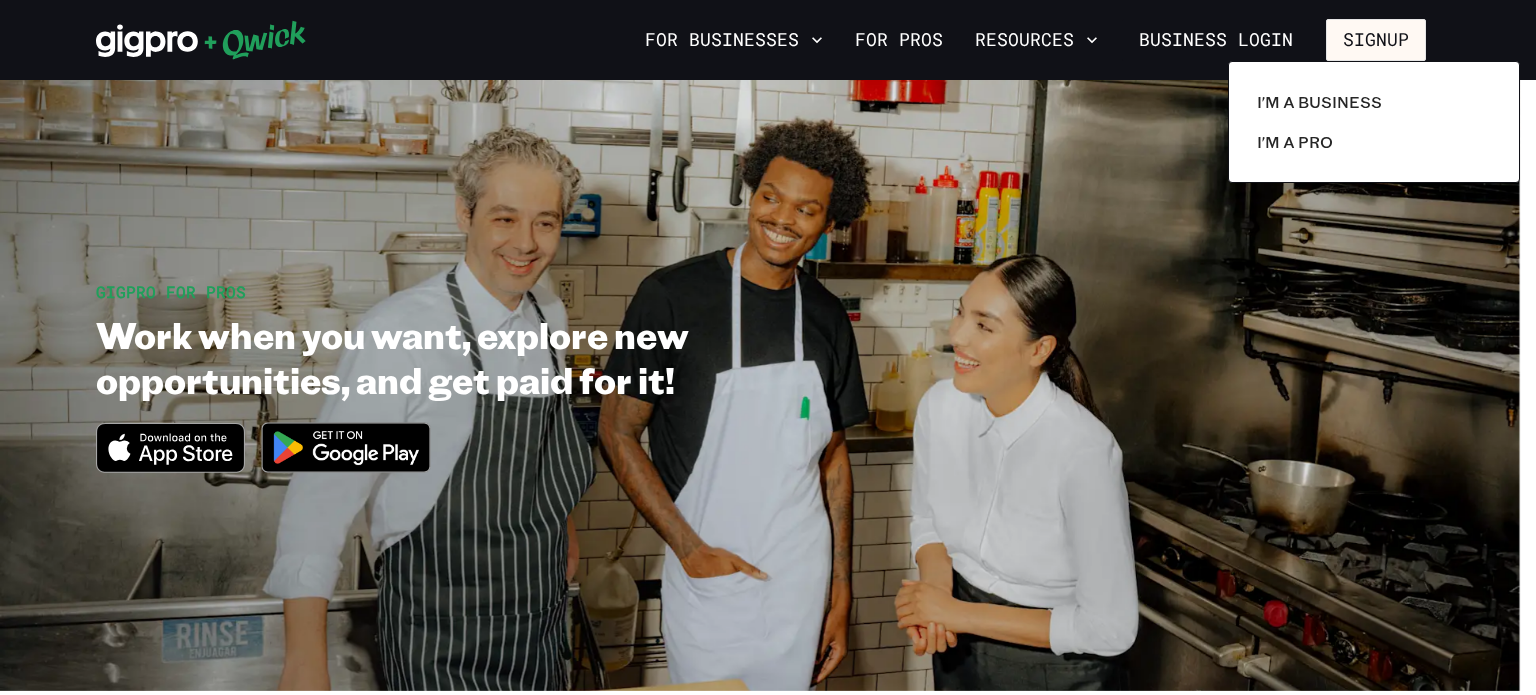 click at bounding box center [768, 347] 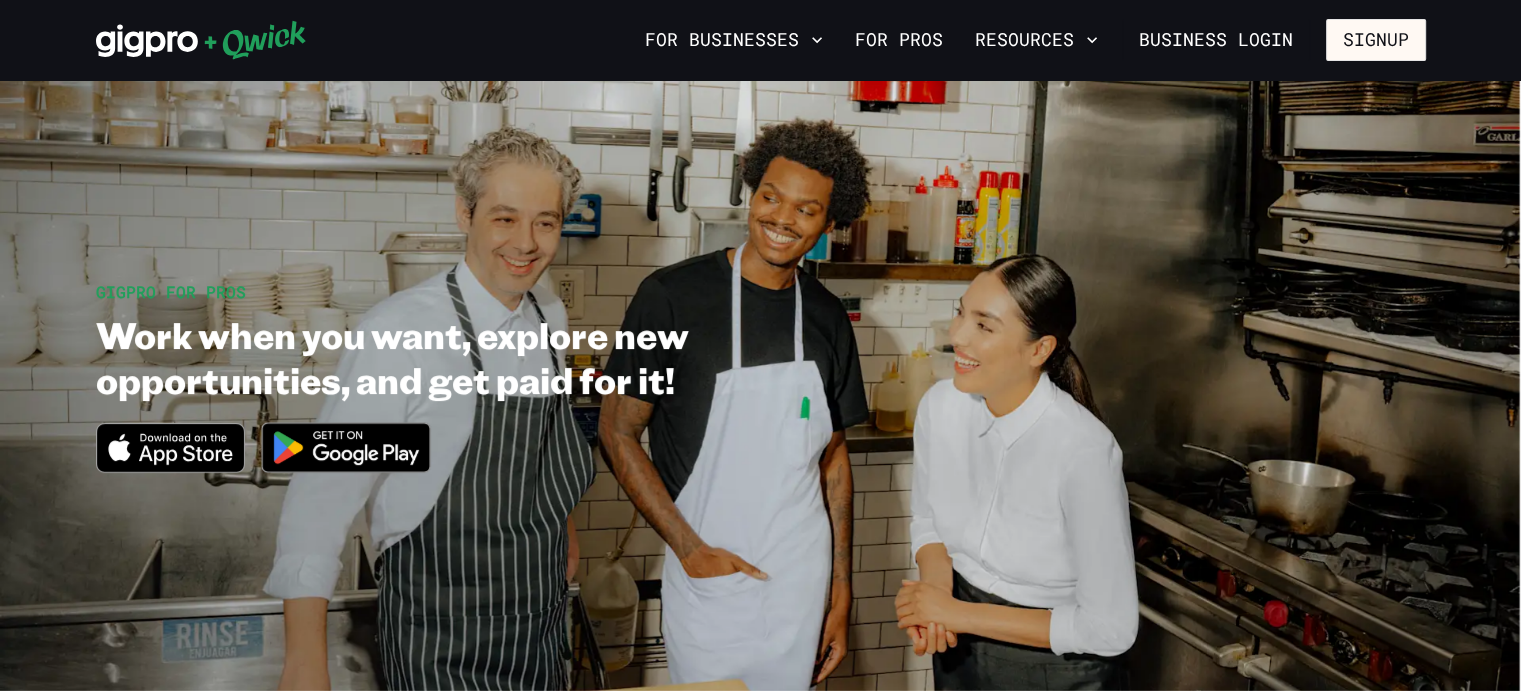 click on "For Businesses" at bounding box center (734, 40) 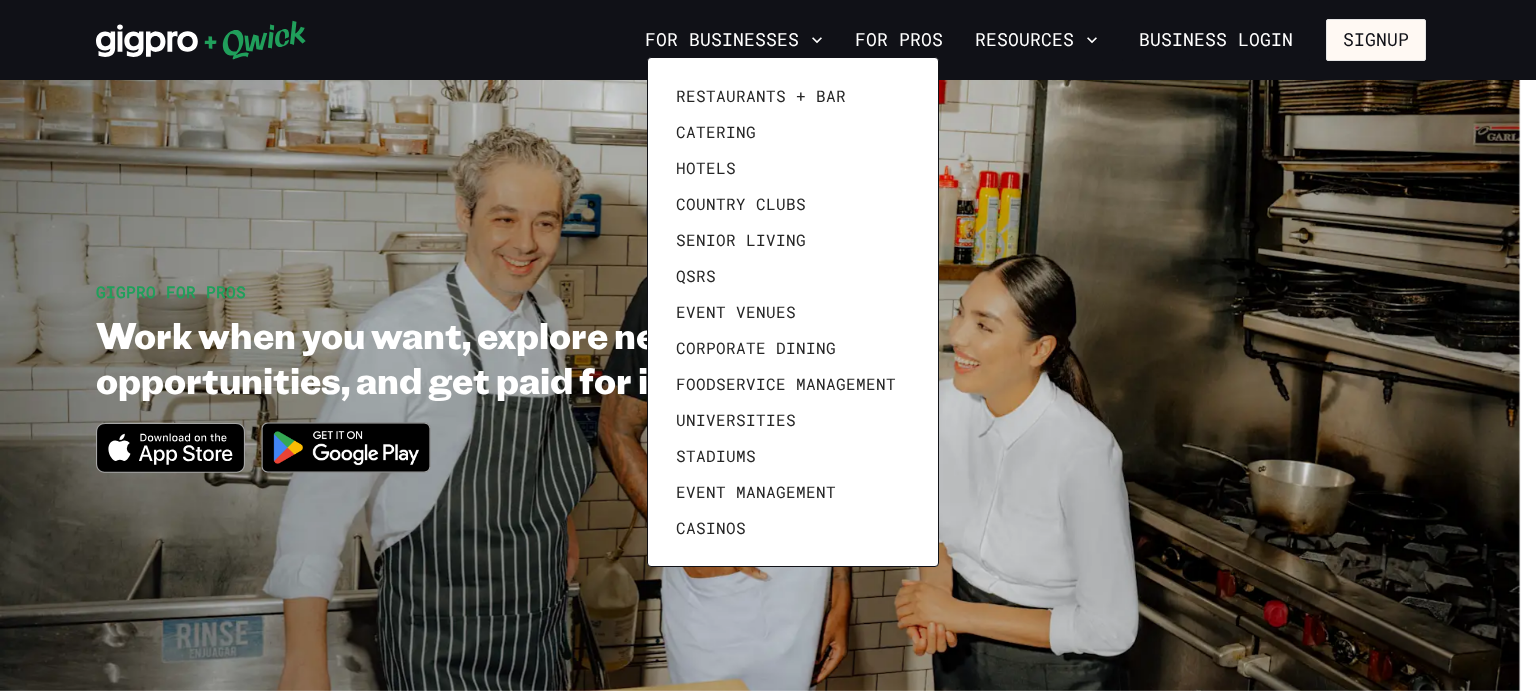 click at bounding box center (768, 347) 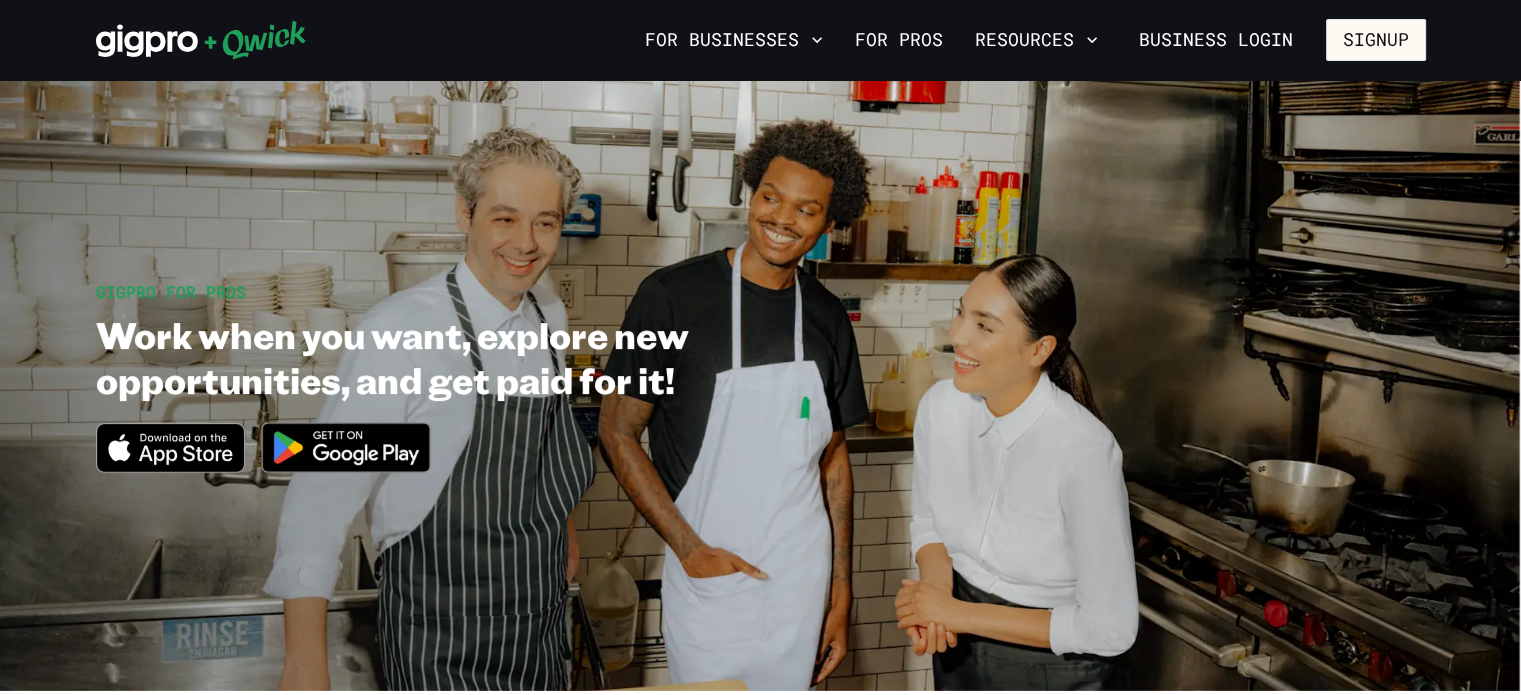 click on "For Pros" at bounding box center (899, 40) 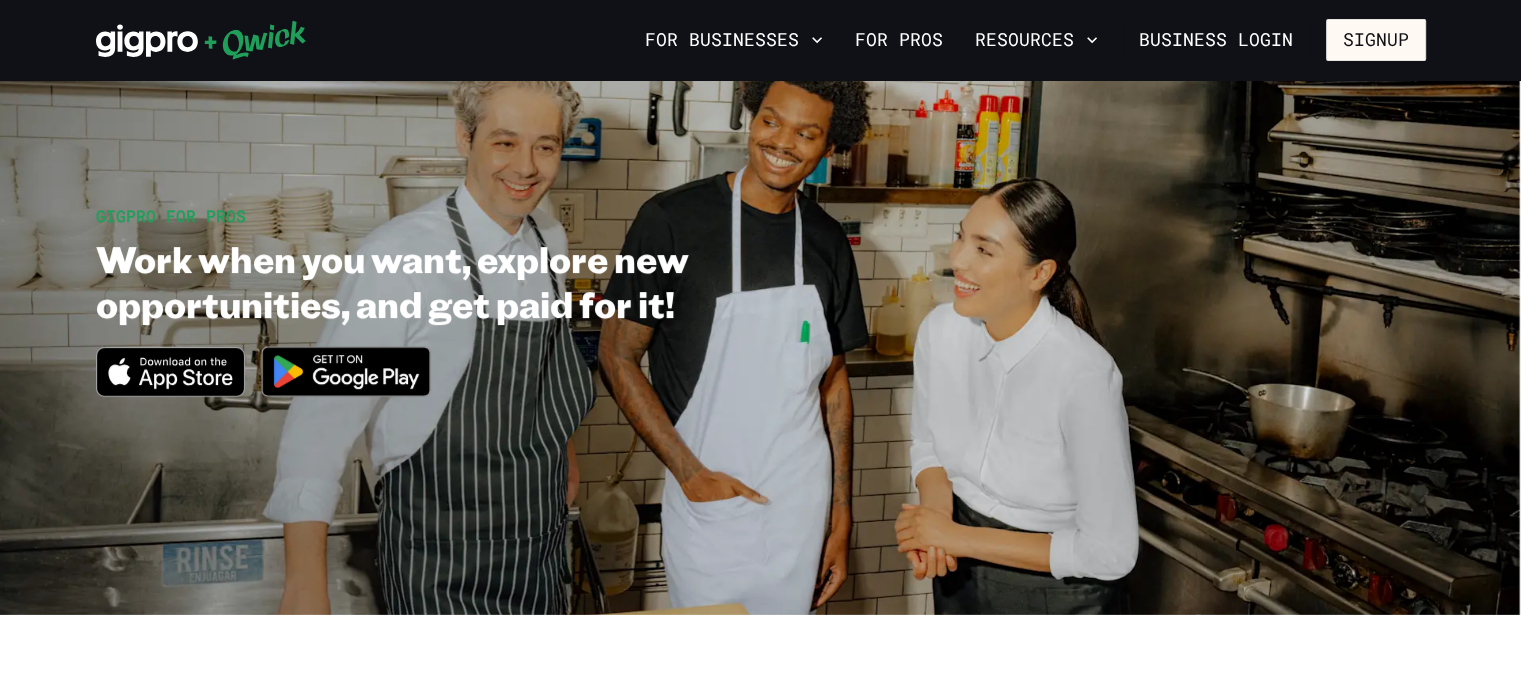 scroll, scrollTop: 71, scrollLeft: 0, axis: vertical 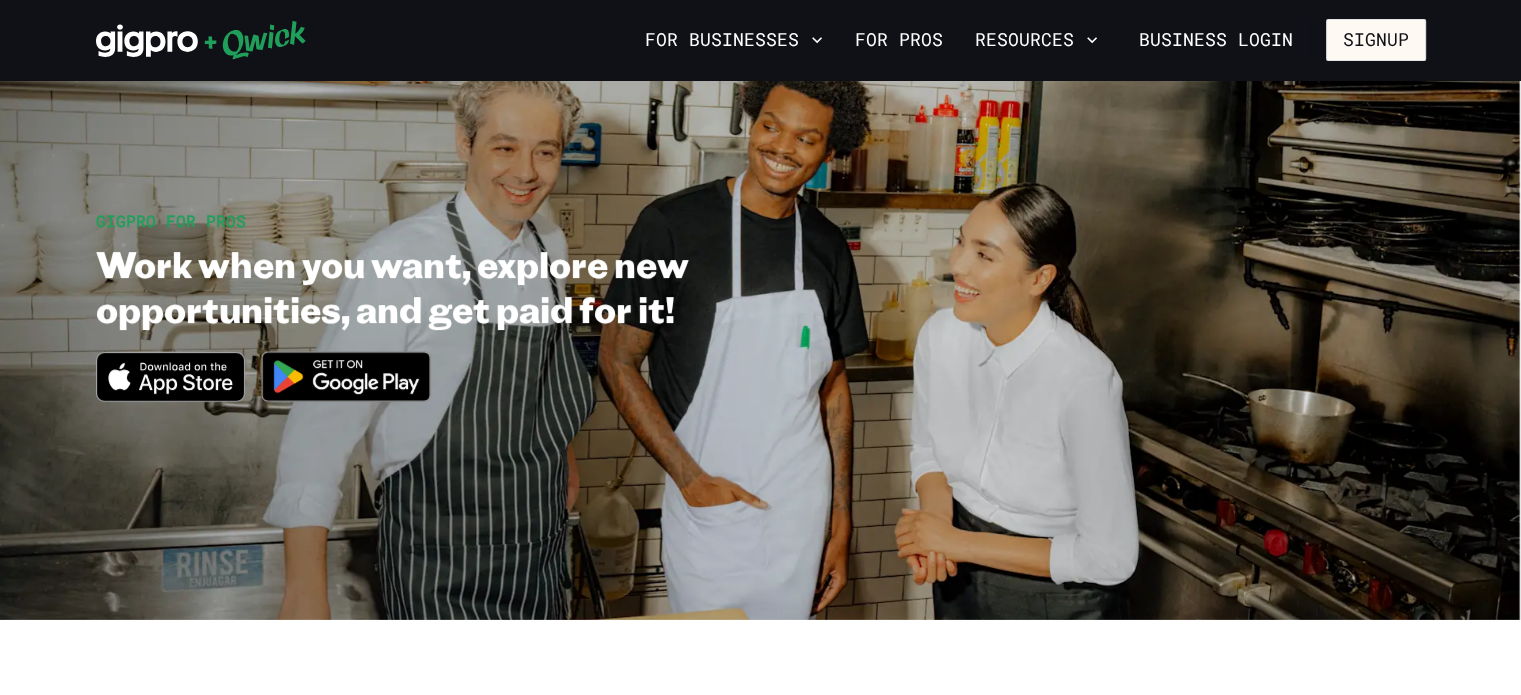 click at bounding box center (346, 376) 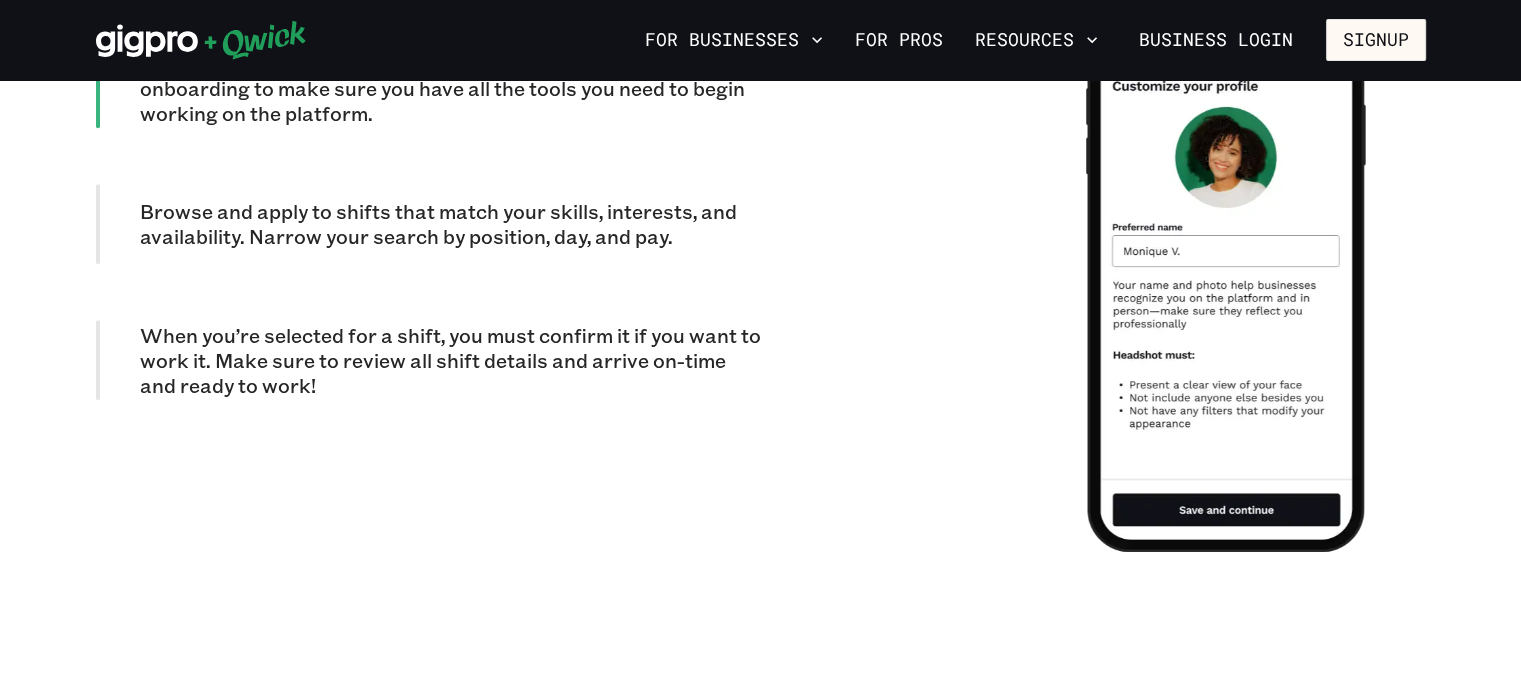 scroll, scrollTop: 1936, scrollLeft: 0, axis: vertical 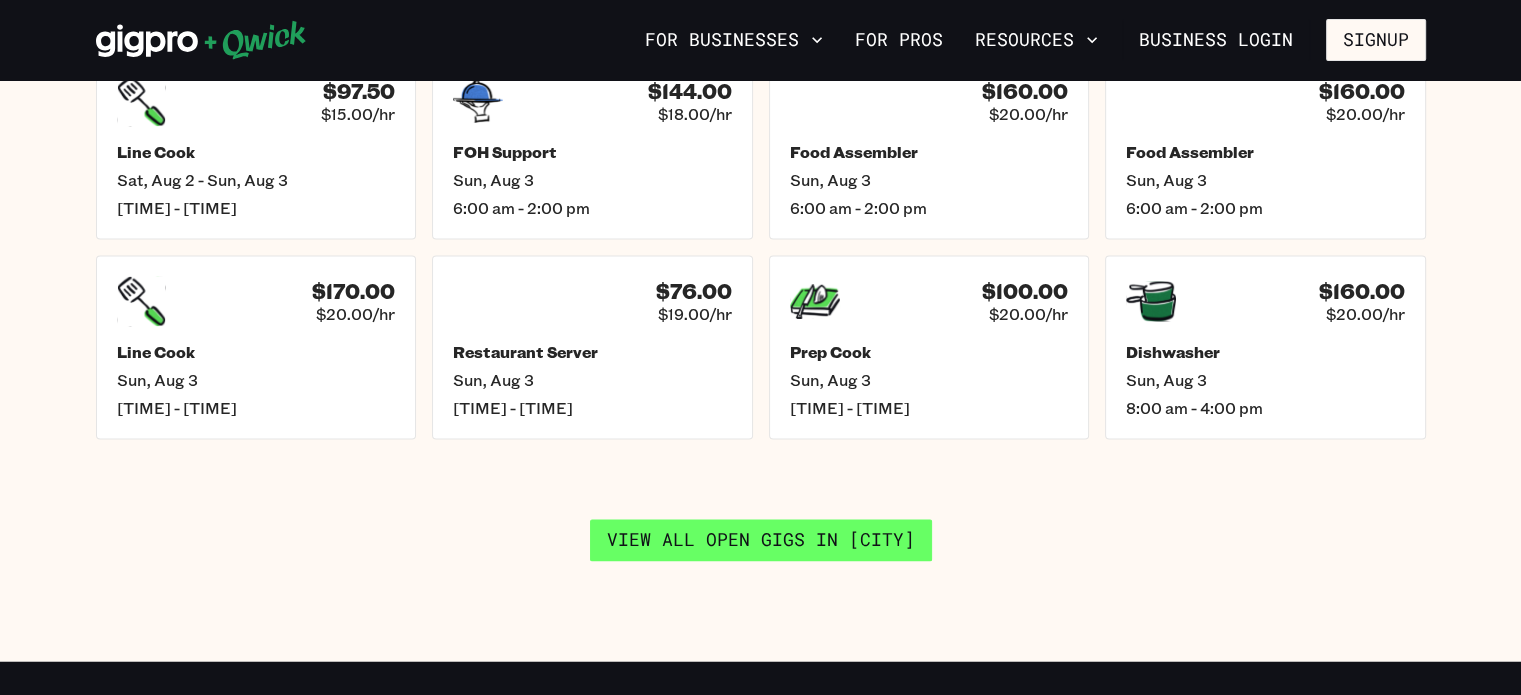 click on "View all open gigs in [CITY]" at bounding box center [761, 540] 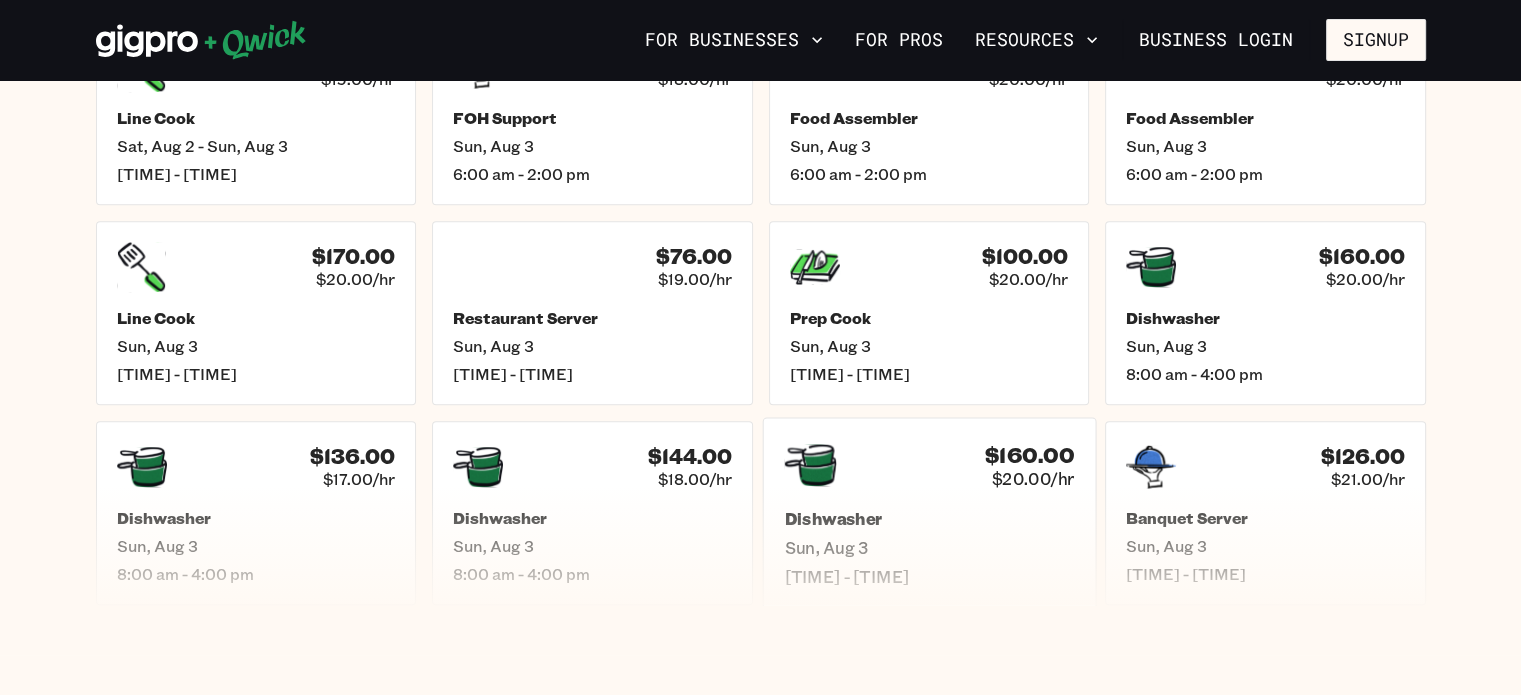 scroll, scrollTop: 959, scrollLeft: 0, axis: vertical 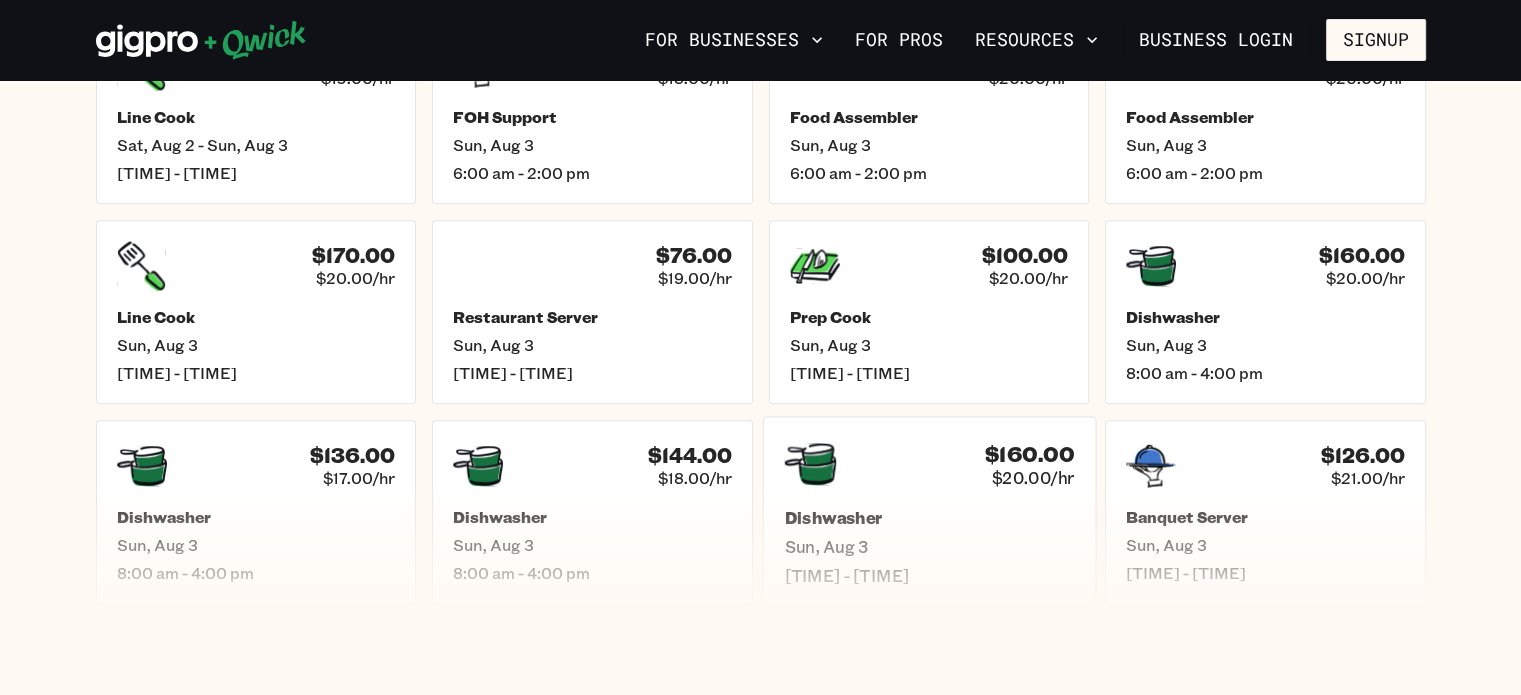 click on "[TIME] - [TIME]" at bounding box center [929, 575] 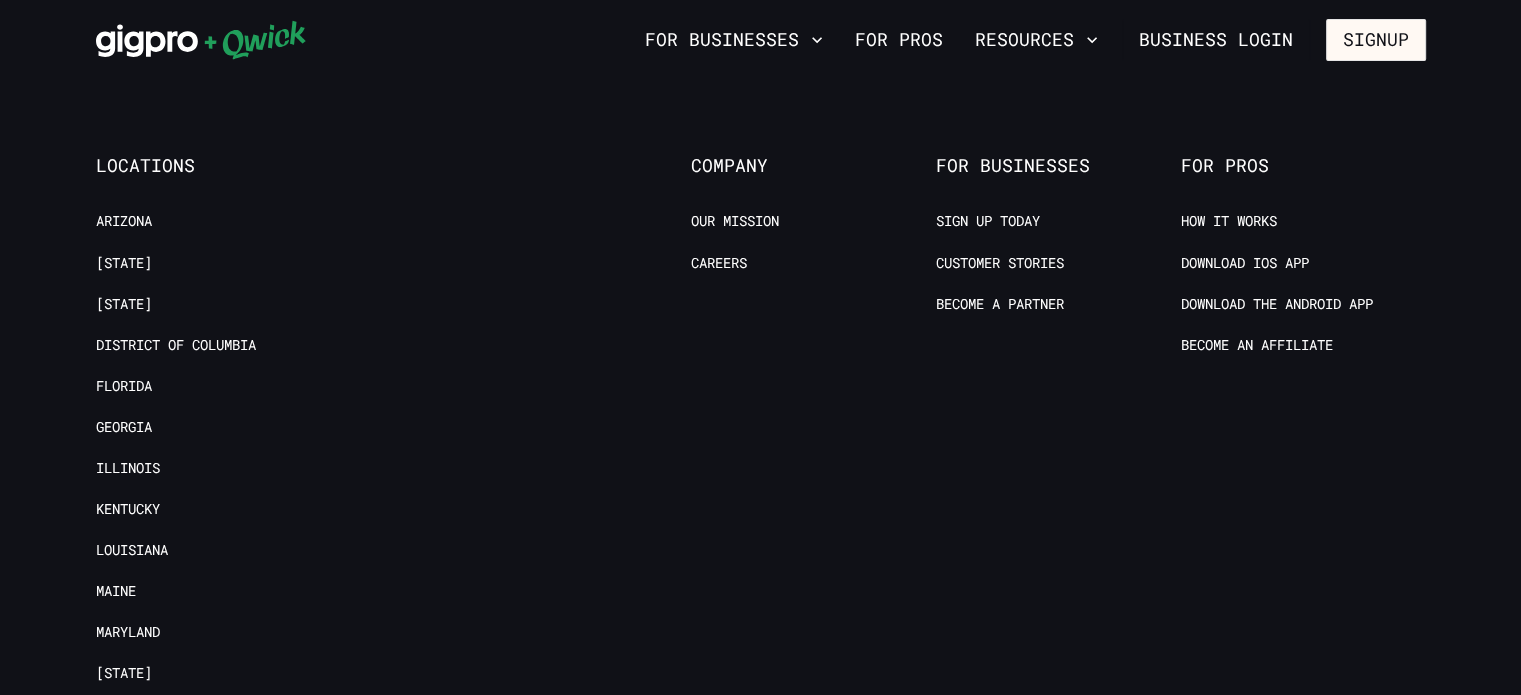 scroll, scrollTop: 0, scrollLeft: 0, axis: both 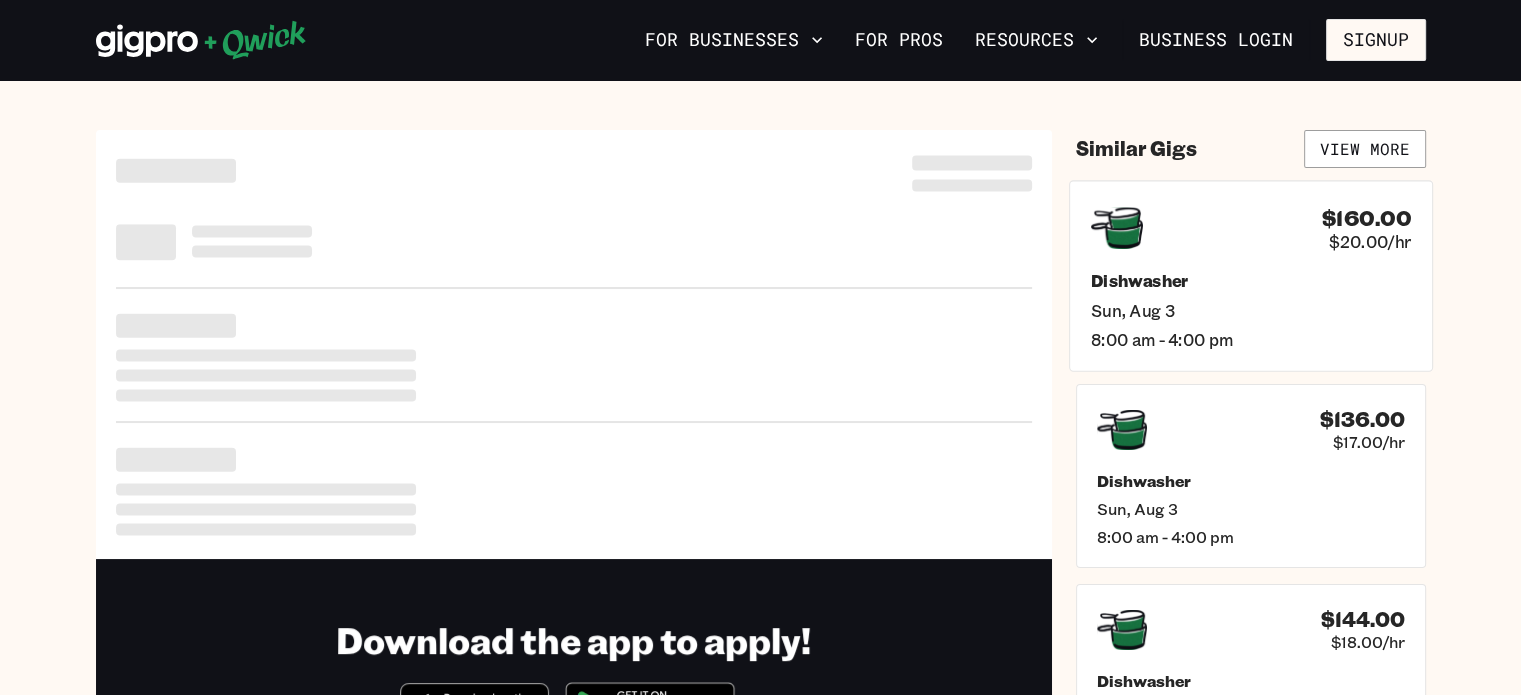 click on "Dishwasher Sun, Aug 3 8:00 am - 4:00 pm" at bounding box center [1250, 309] 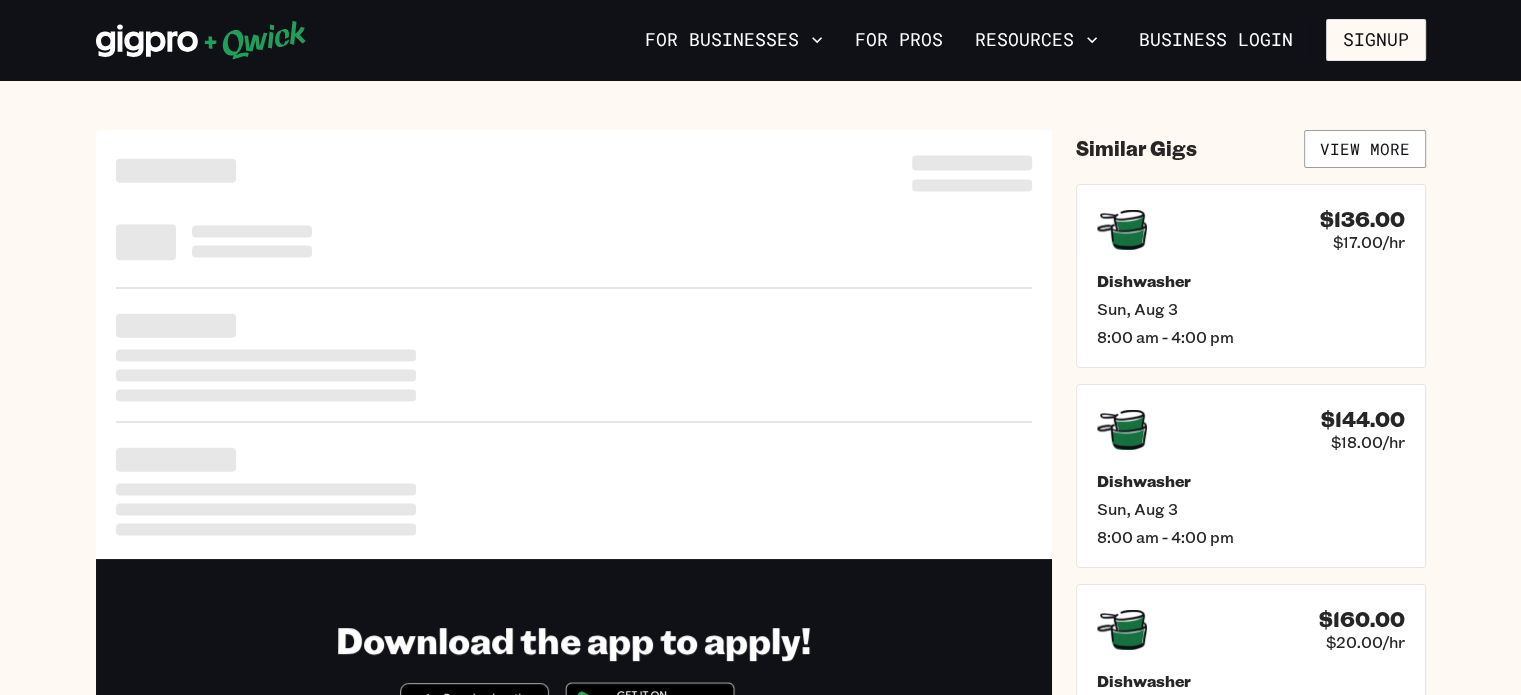 click on "Dishwasher Sun, Aug 3 8:00 am - 4:00 pm" at bounding box center (1251, 309) 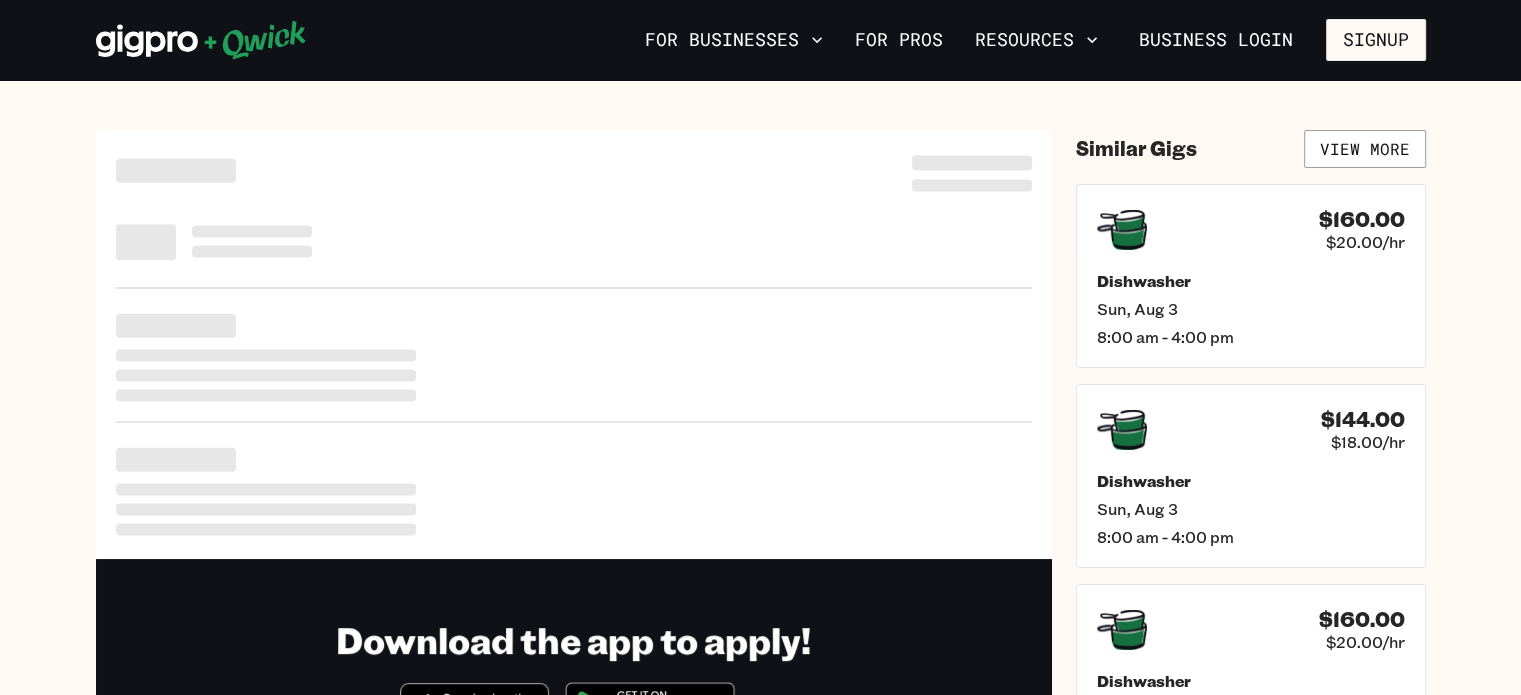 click on "Dishwasher Sun, Aug 3 8:00 am - 4:00 pm" at bounding box center [1251, 309] 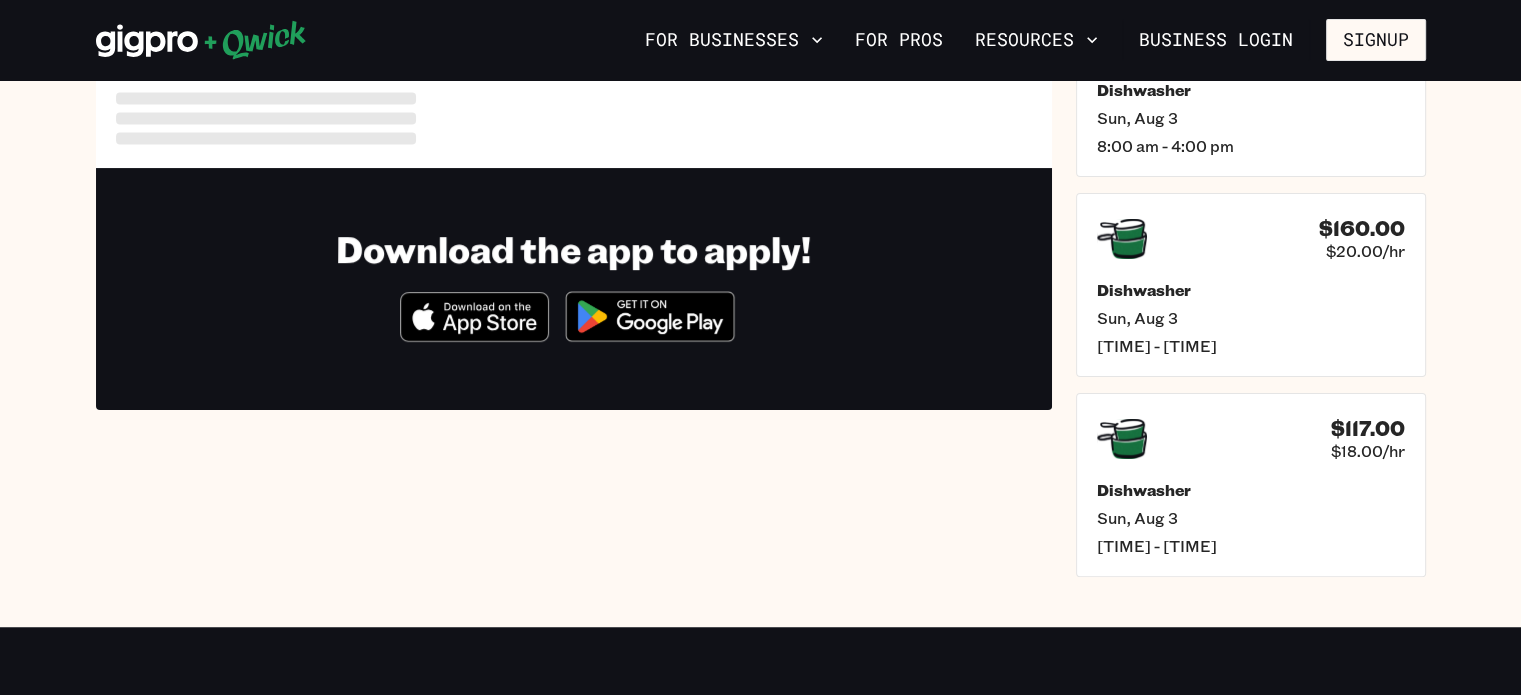 scroll, scrollTop: 416, scrollLeft: 0, axis: vertical 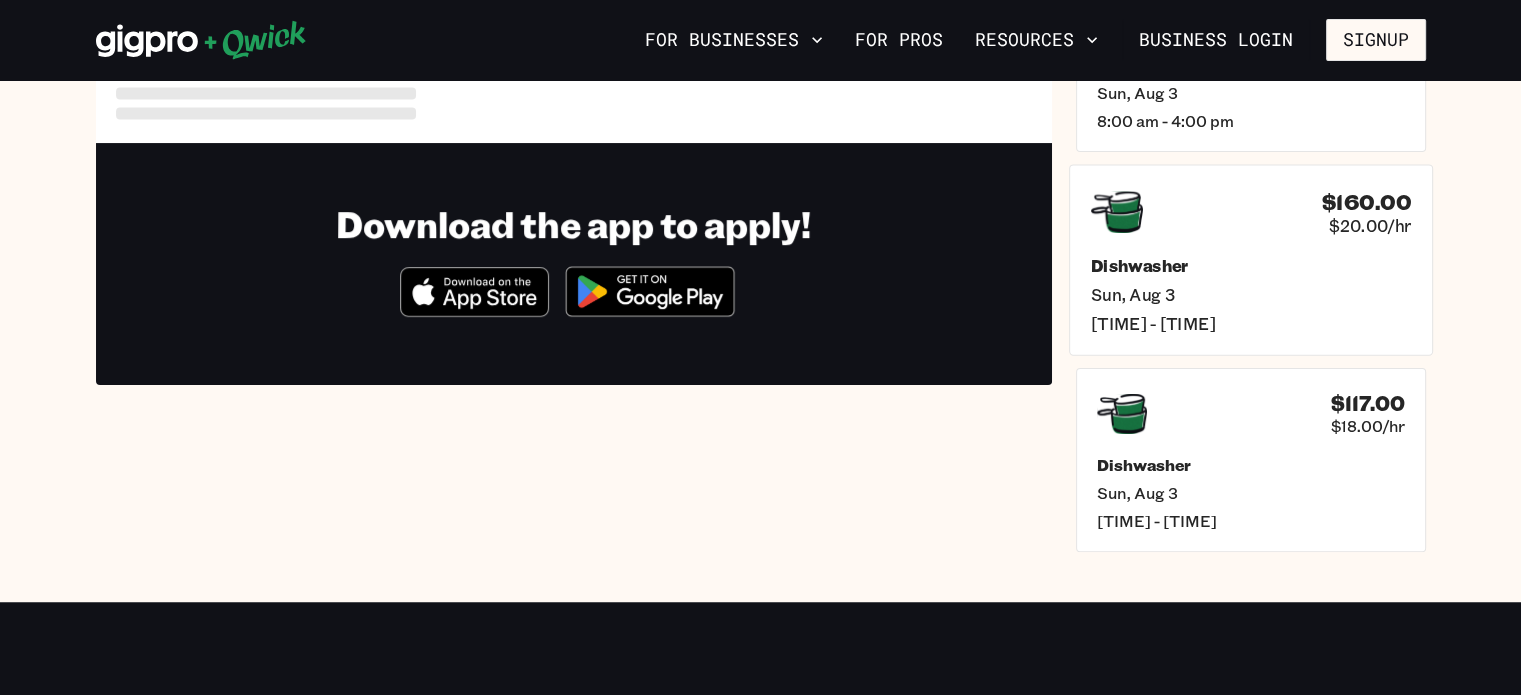 click on "$160.00 $20.00/hr Dishwasher Sun, Aug 3 9:00 am - 5:00 pm" at bounding box center (1251, 259) 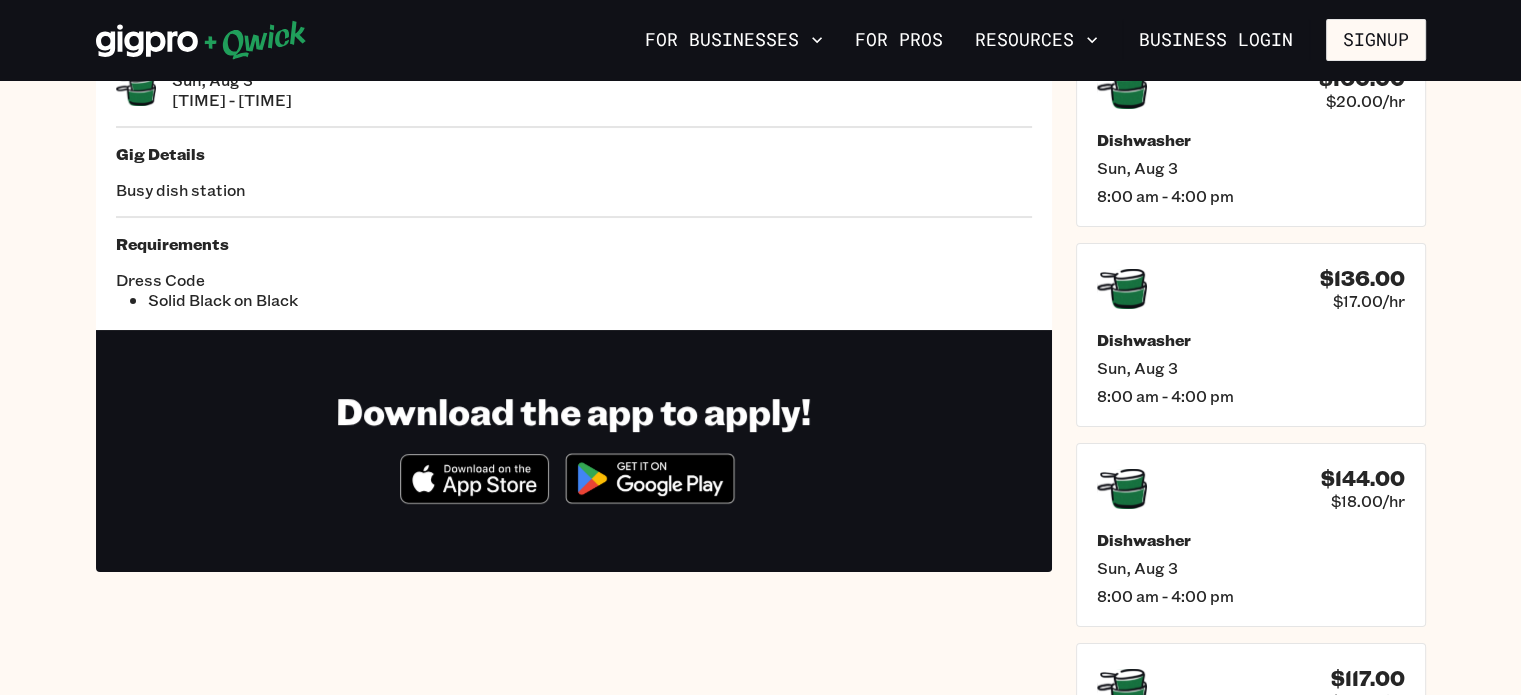 scroll, scrollTop: 139, scrollLeft: 0, axis: vertical 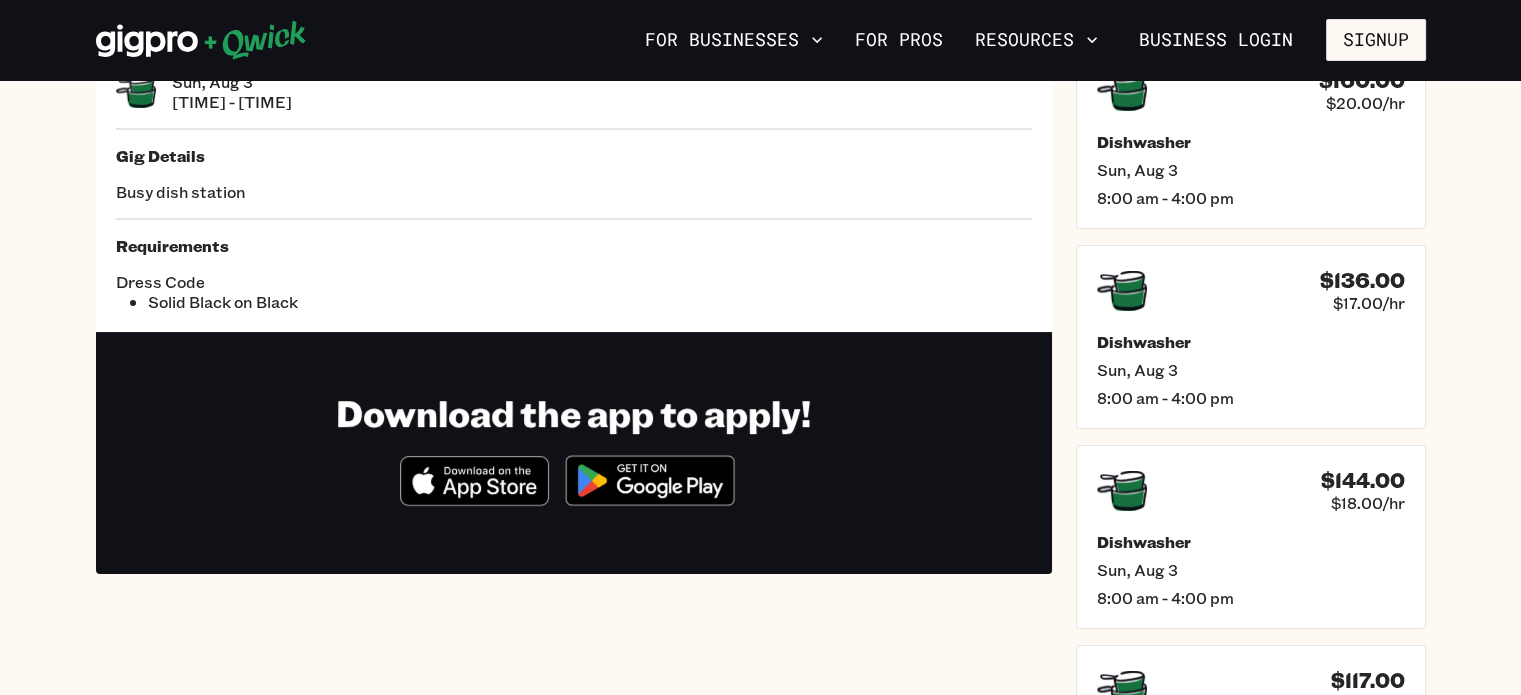 click at bounding box center (650, 480) 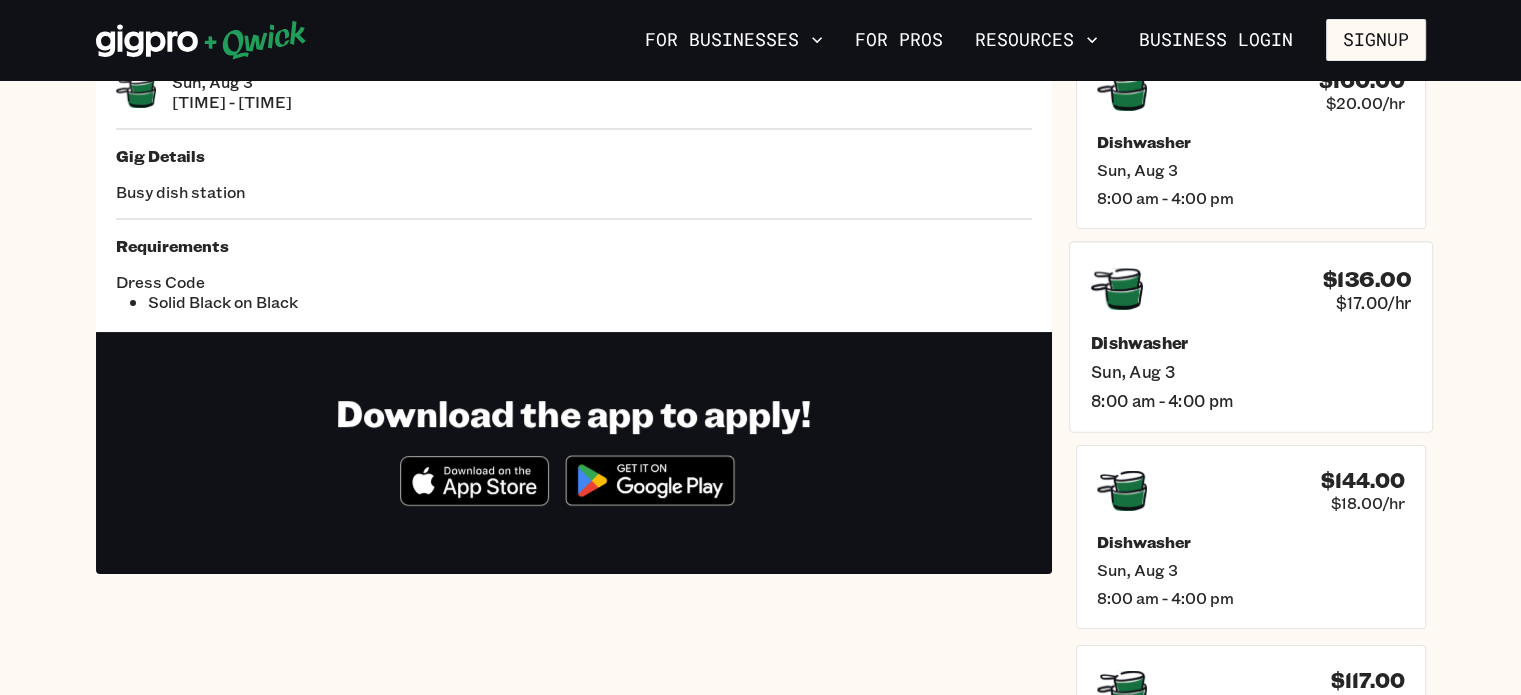 scroll, scrollTop: 0, scrollLeft: 0, axis: both 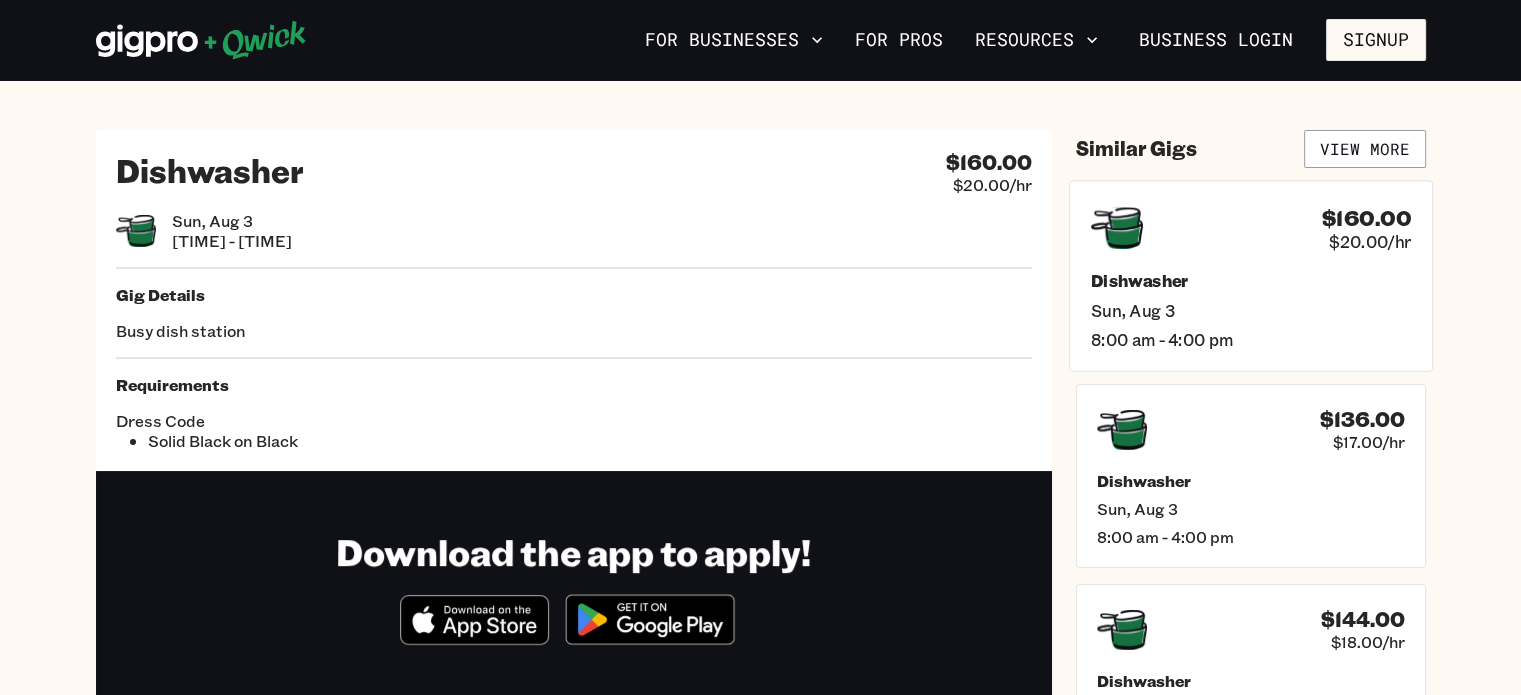 click on "$[PRICE] $[PRICE]/hr Dishwasher [DATE] [TIME] - [TIME]" at bounding box center [1251, 275] 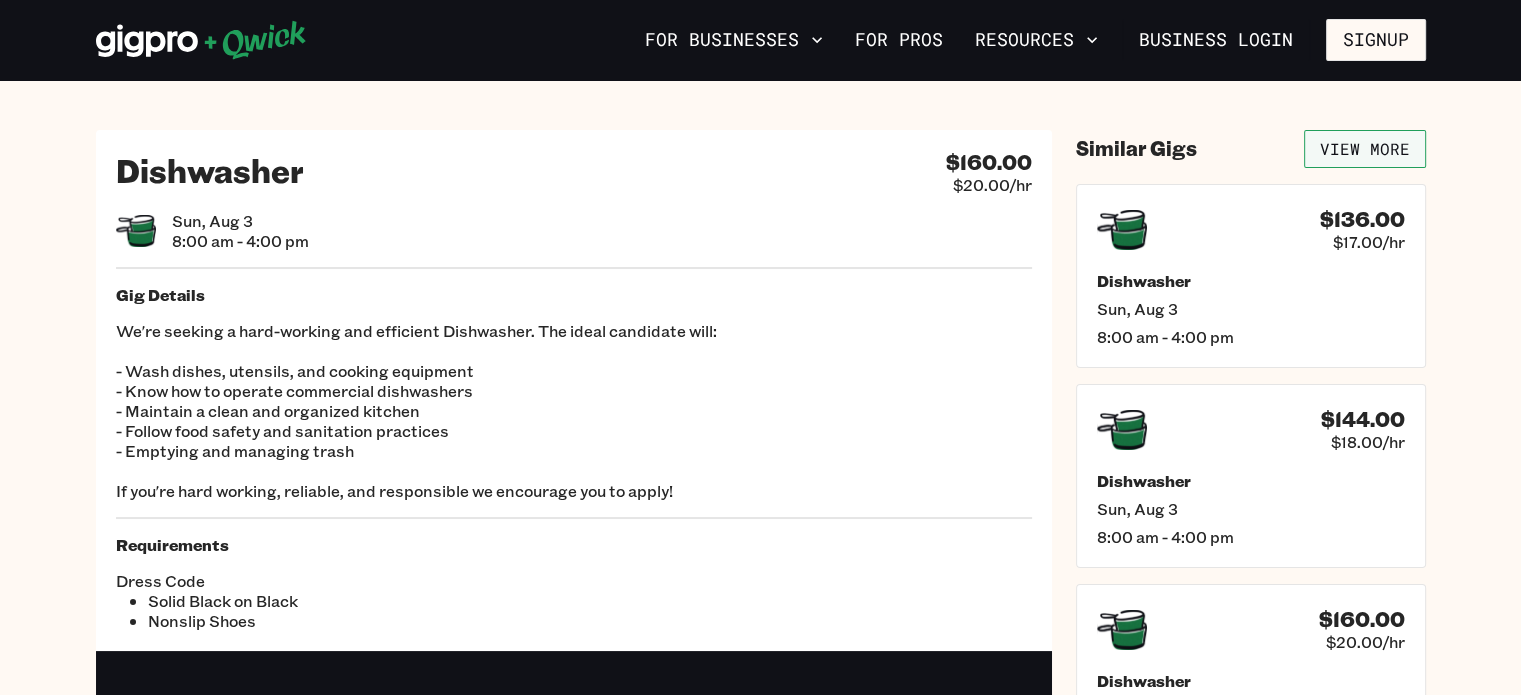 click on "View More" at bounding box center (1365, 149) 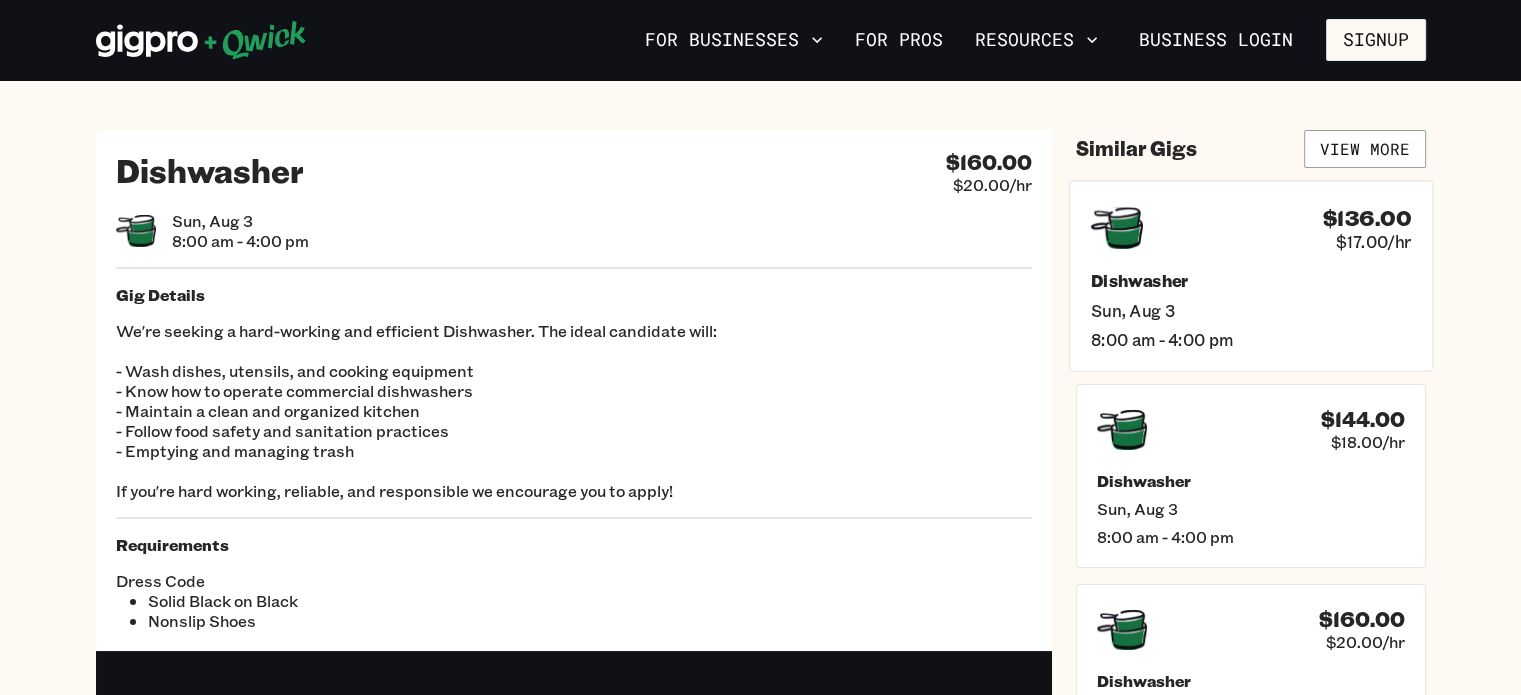click on "$136.00 $17.00/hr Dishwasher Sun, Aug 3 8:00 am - 4:00 pm" at bounding box center (1251, 275) 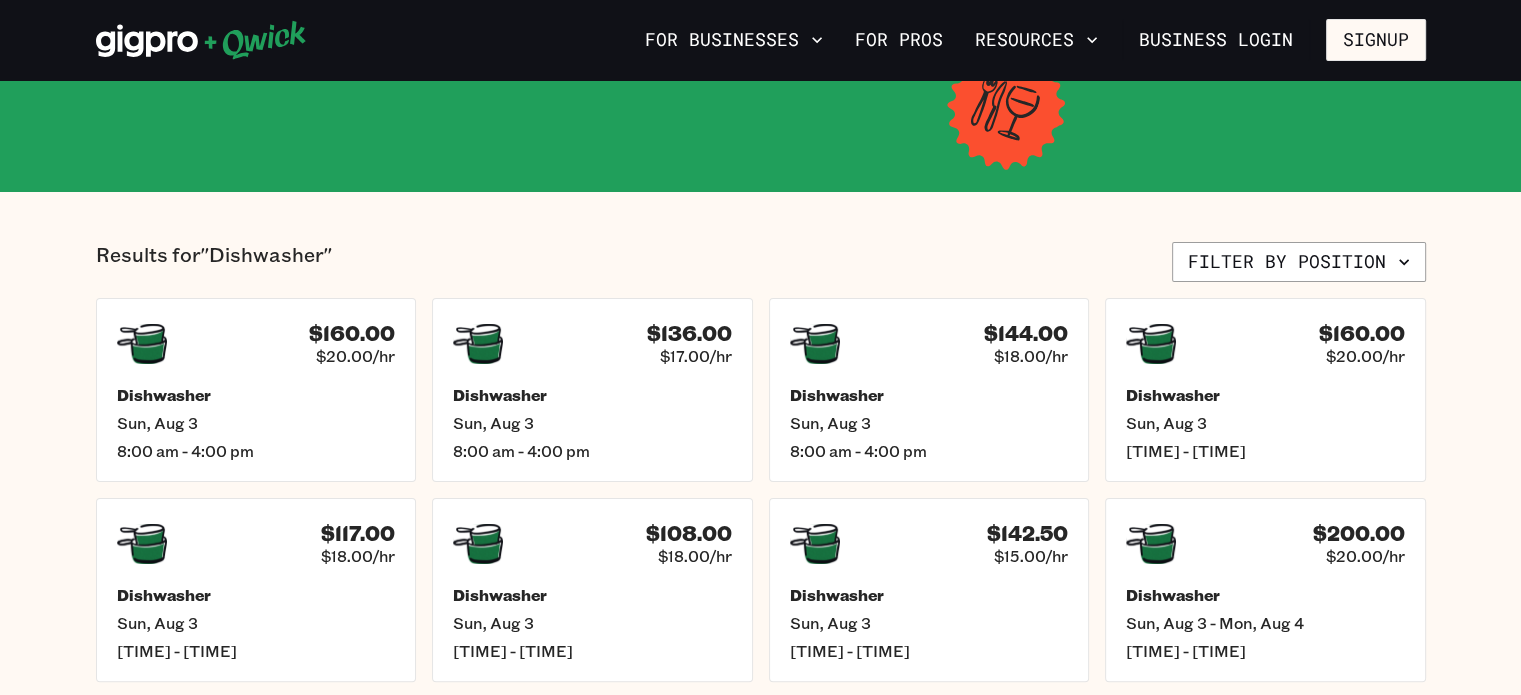 scroll, scrollTop: 344, scrollLeft: 0, axis: vertical 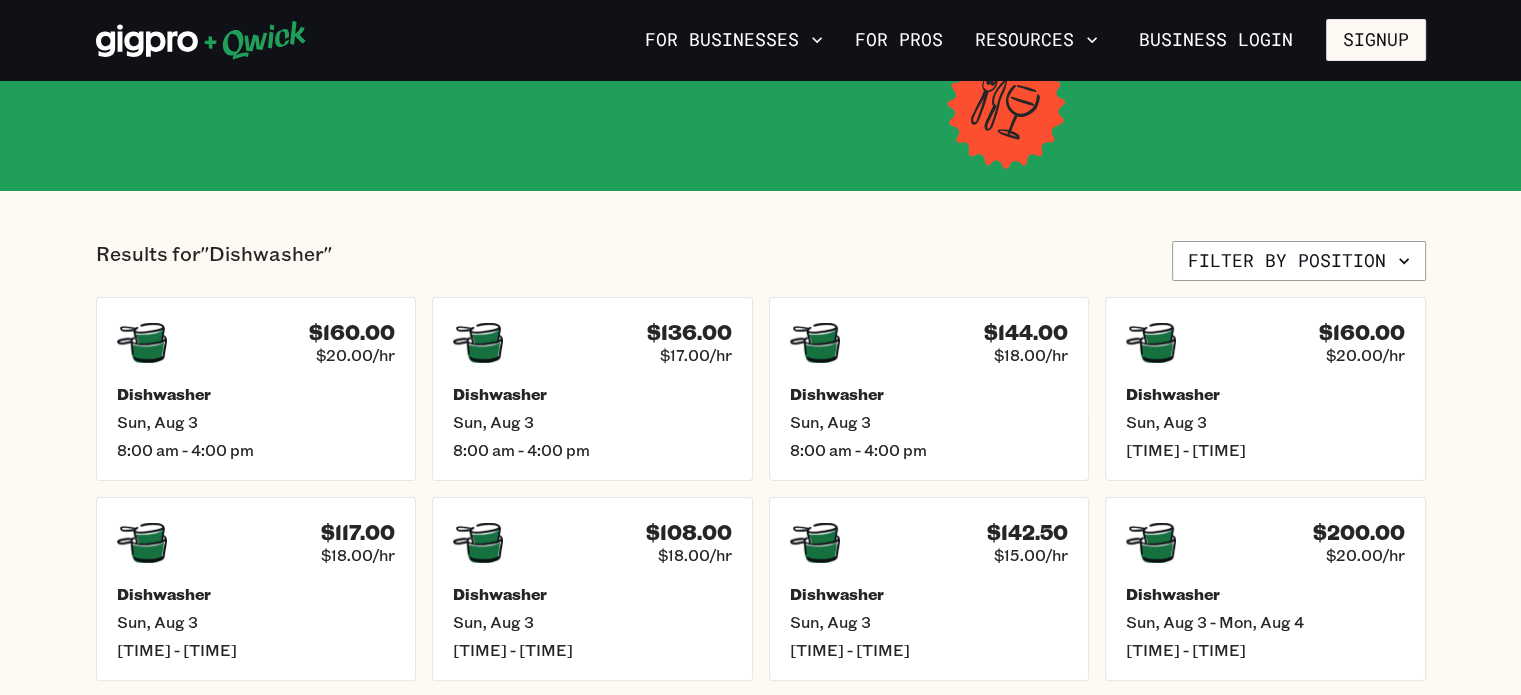 click on "Results for  "Dishwasher" Filter by position $160.00 $20.00/hr Dishwasher Sun, Aug 3 8:00 am - 4:00 pm $136.00 $17.00/hr Dishwasher Sun, Aug 3 8:00 am - 4:00 pm $144.00 $18.00/hr Dishwasher Sun, Aug 3 8:00 am - 4:00 pm $160.00 $20.00/hr Dishwasher Sun, Aug 3 9:00 am - 5:00 pm $117.00 $18.00/hr Dishwasher Sun, Aug 3 9:00 am - 3:30 pm $108.00 $18.00/hr Dishwasher Sun, Aug 3 10:00 am - 4:00 pm $142.50 $15.00/hr Dishwasher Sun, Aug 3 11:00 am - 8:30 pm $200.00 $20.00/hr Dishwasher Sun, Aug 3 - Mon, Aug 4 2:00 pm - 12:00 am $150.00 $20.00/hr Dishwasher Sun, Aug 3 3:00 pm - 10:30 pm $135.00 $18.00/hr Dishwasher Sun, Aug 3 3:00 pm - 10:30 pm $144.00 $18.00/hr Dishwasher Sun, Aug 3 - Mon, Aug 4 4:30 pm - 12:30 am $76.00 $19.00/hr Dishwasher Sun, Aug 3 4:30 pm - 8:30 pm" at bounding box center (760, 561) 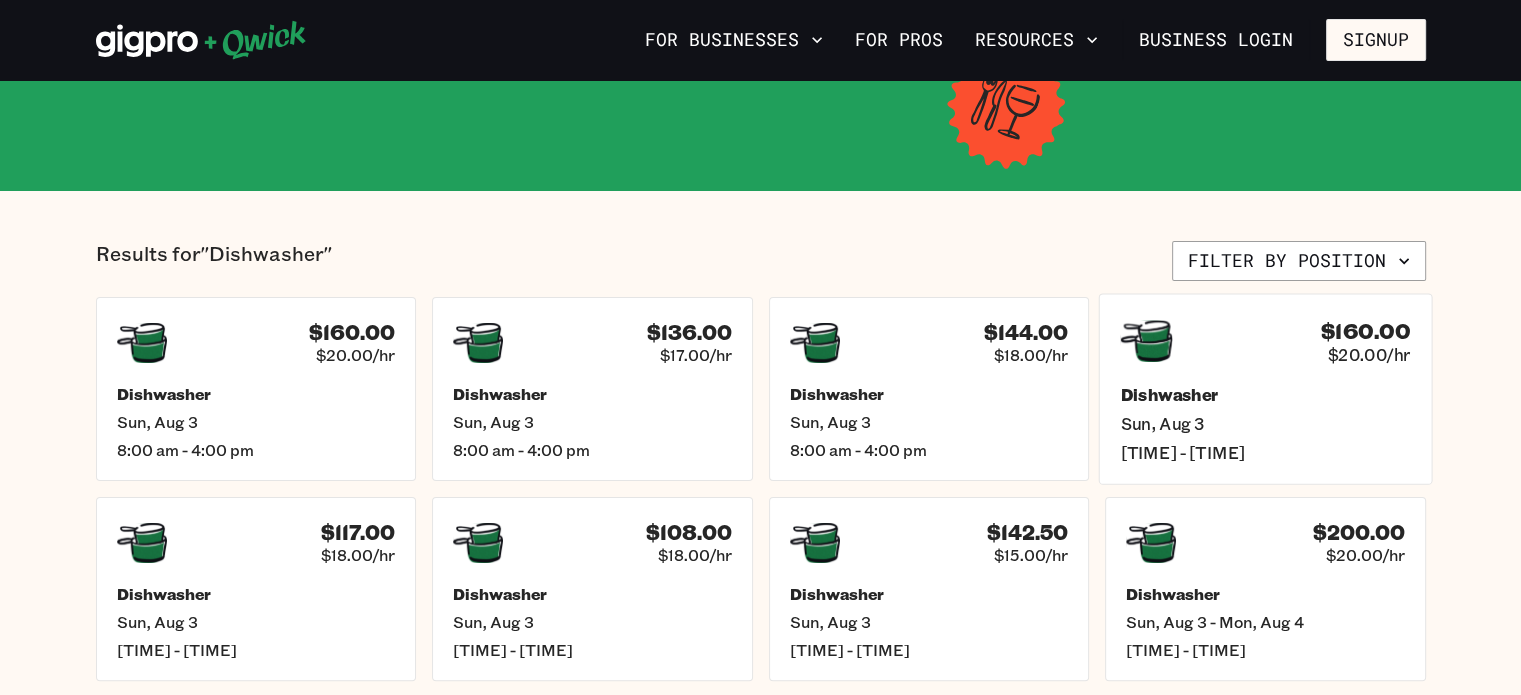 click on "[DATE]" at bounding box center [1265, 423] 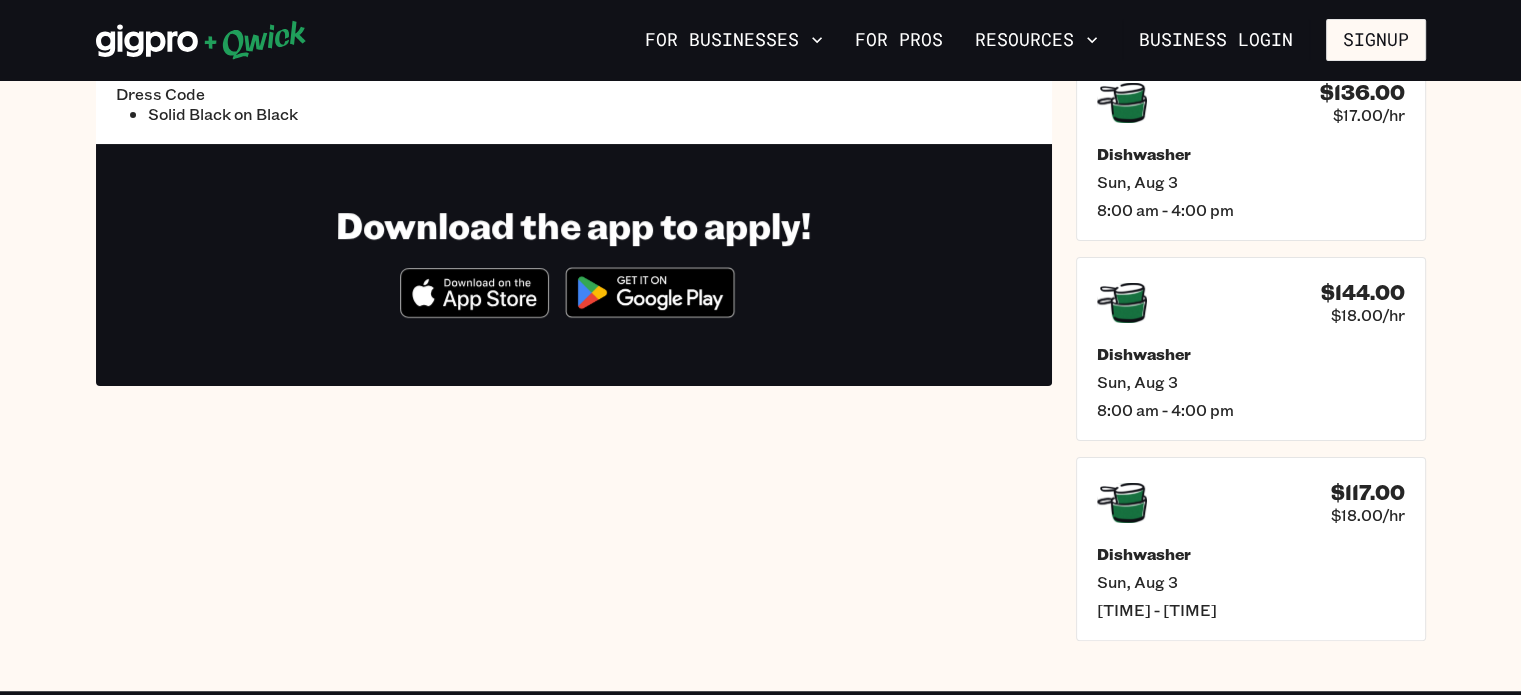 scroll, scrollTop: 328, scrollLeft: 0, axis: vertical 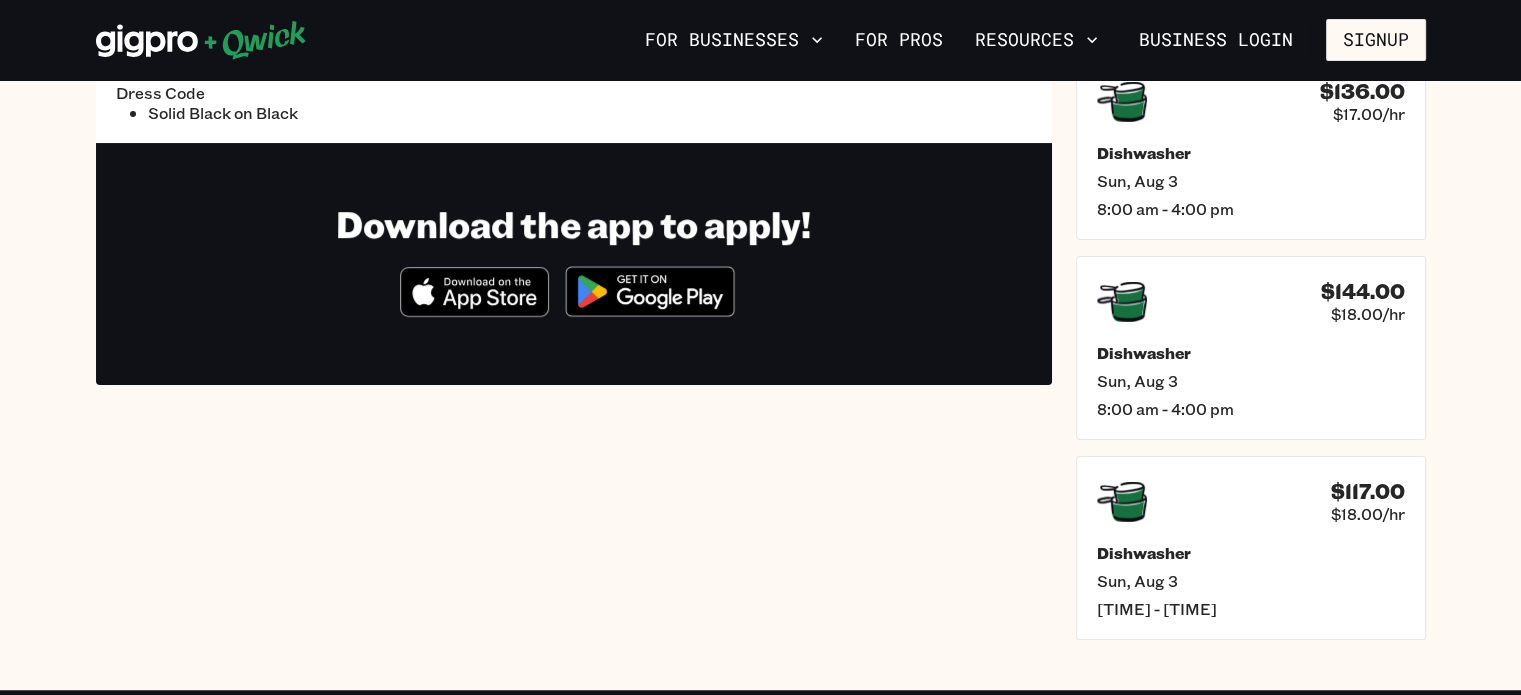 click 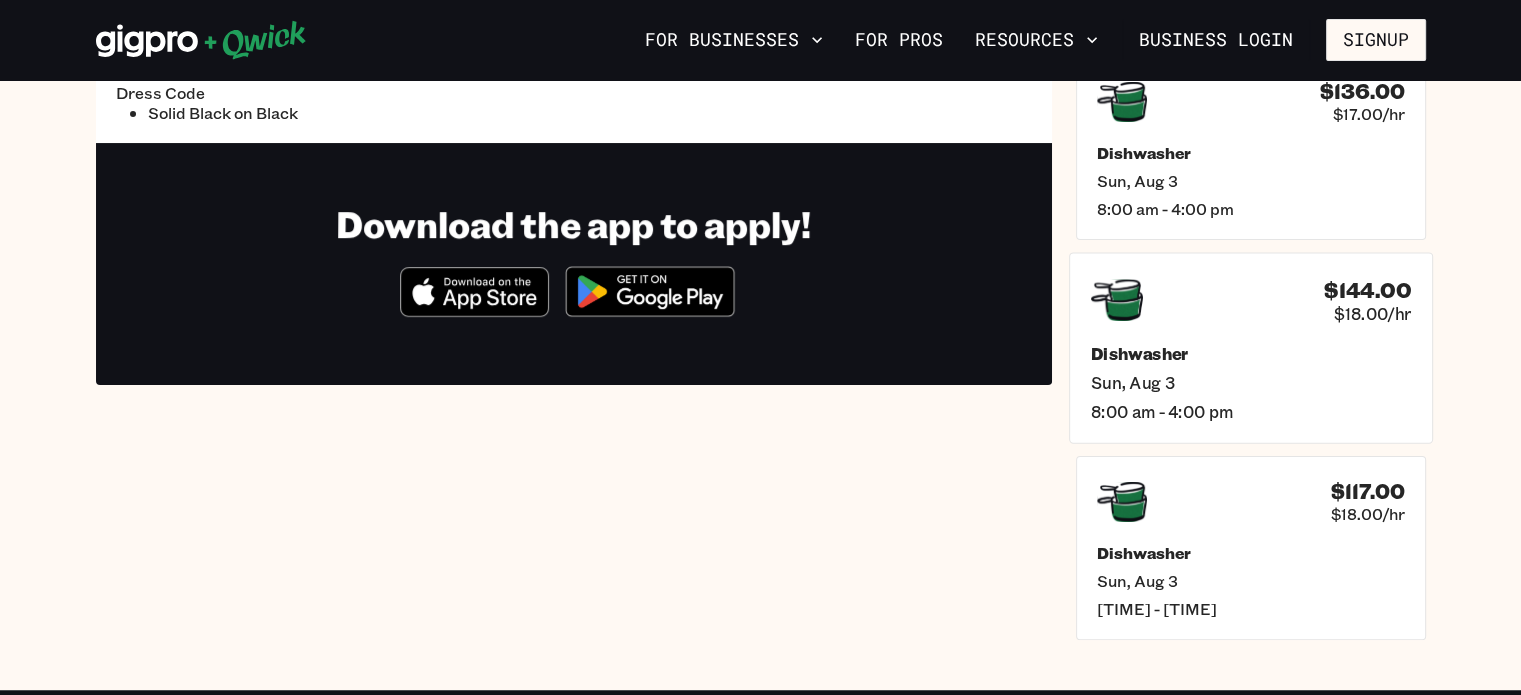 scroll, scrollTop: 0, scrollLeft: 0, axis: both 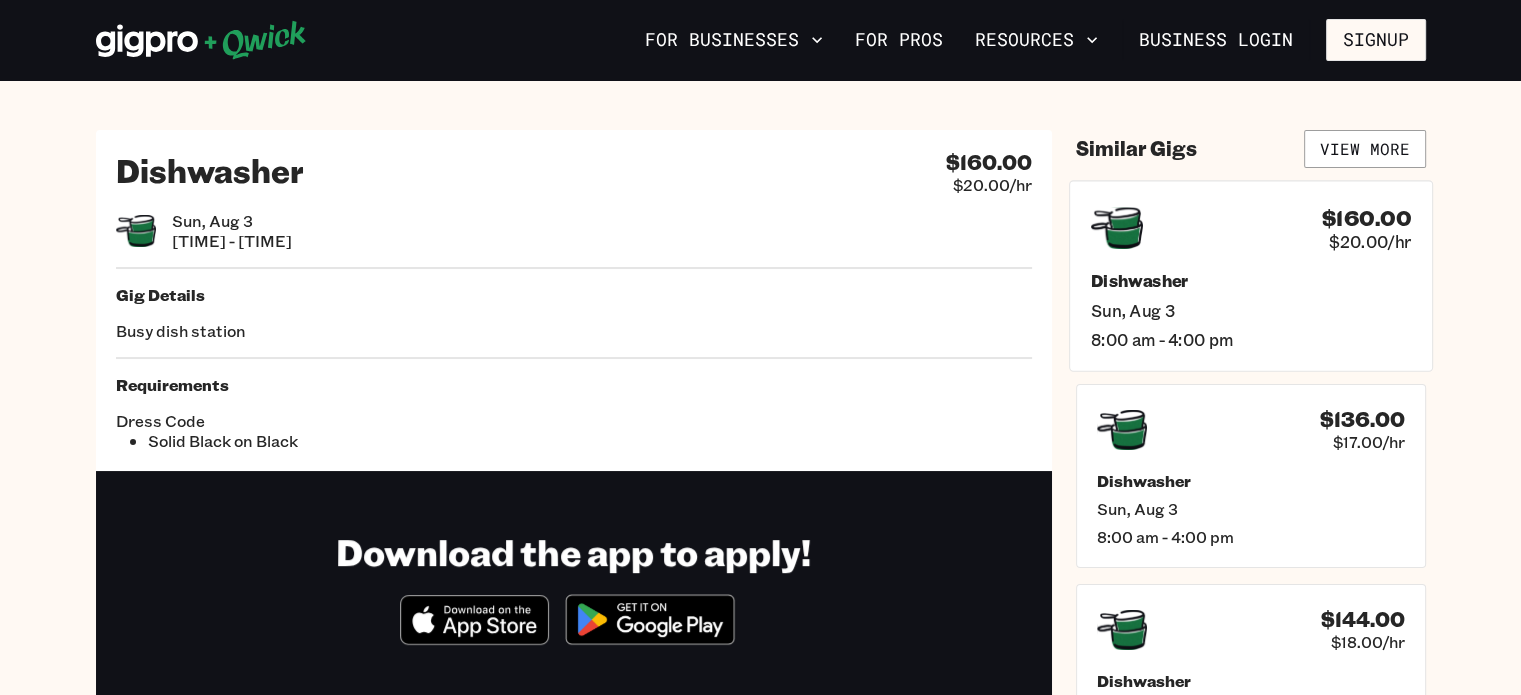 click on "$160.00 $20.00/hr" at bounding box center (1250, 228) 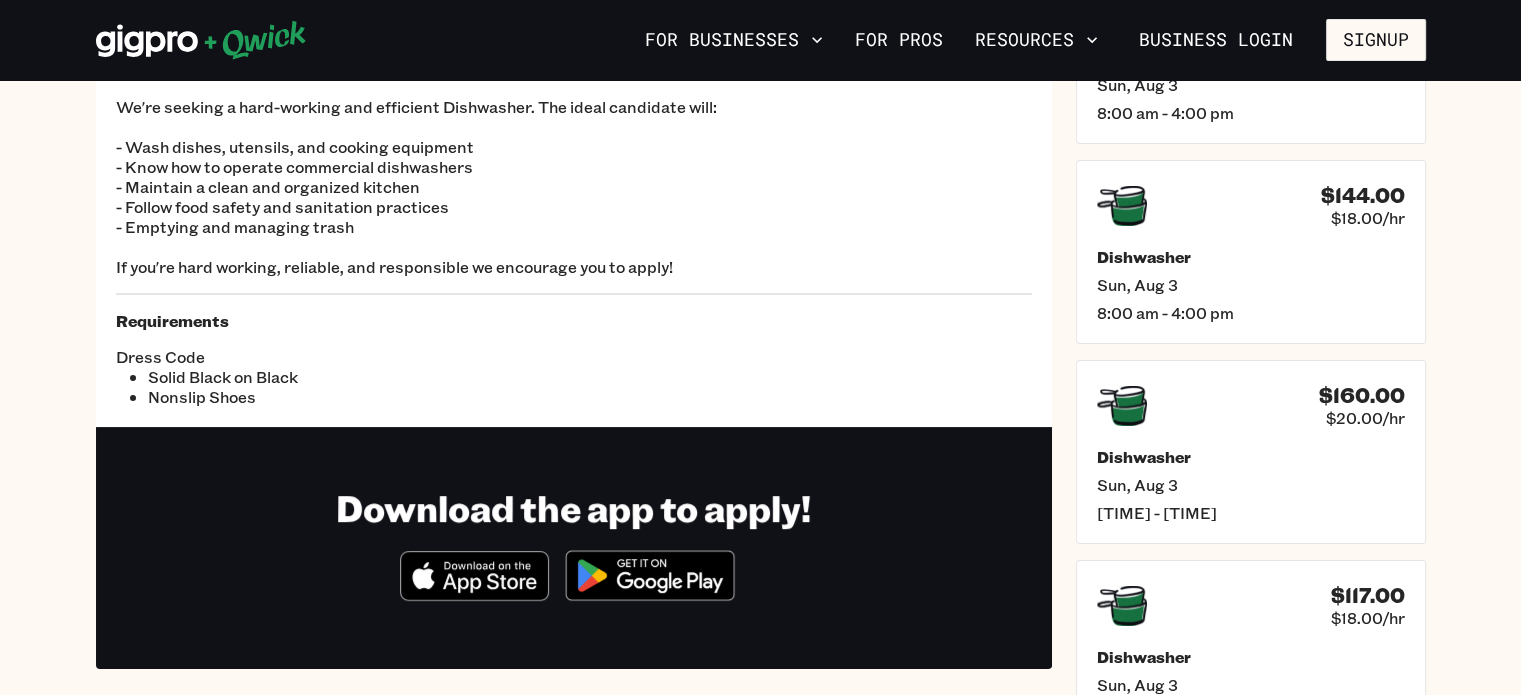 scroll, scrollTop: 228, scrollLeft: 0, axis: vertical 